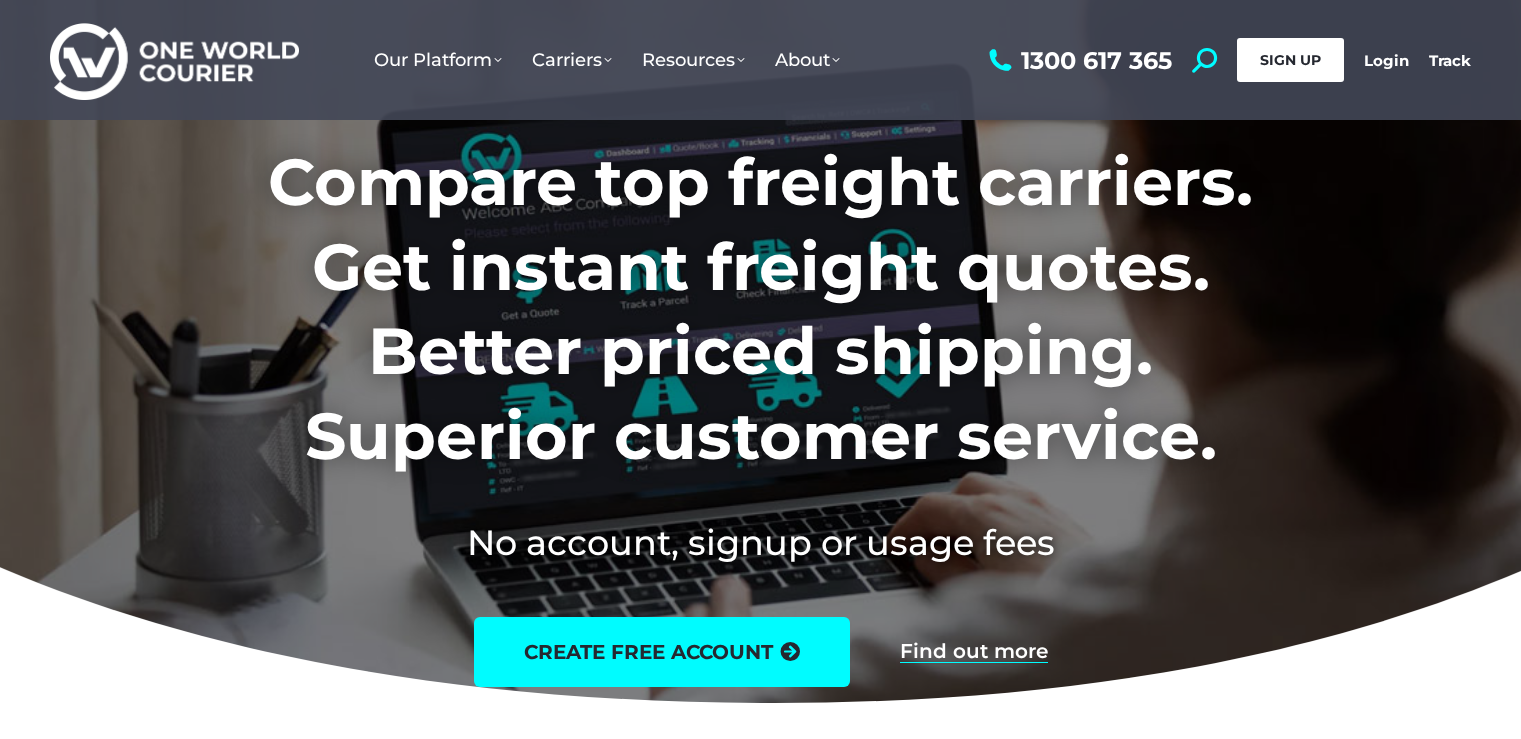 scroll, scrollTop: 0, scrollLeft: 0, axis: both 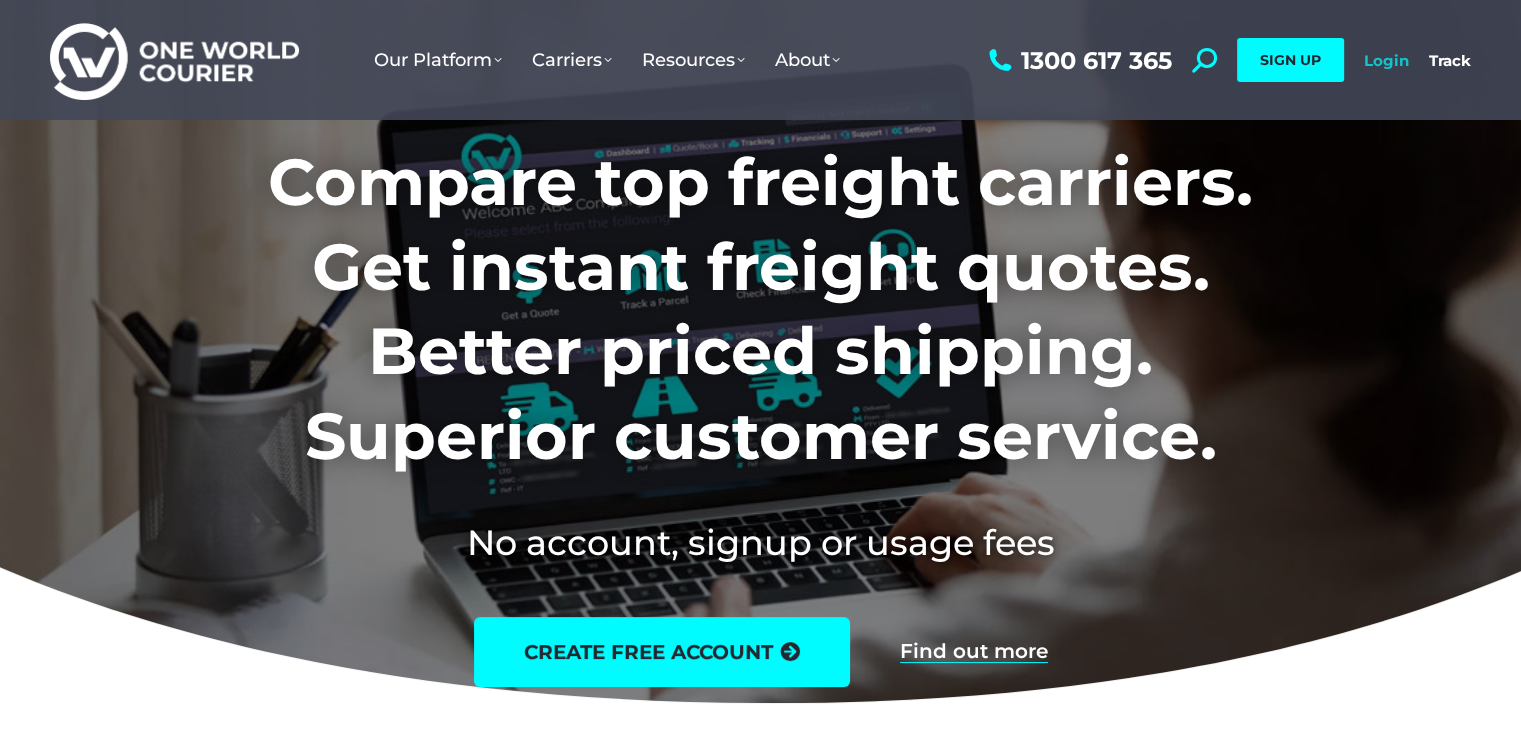 click on "Login" at bounding box center (1386, 60) 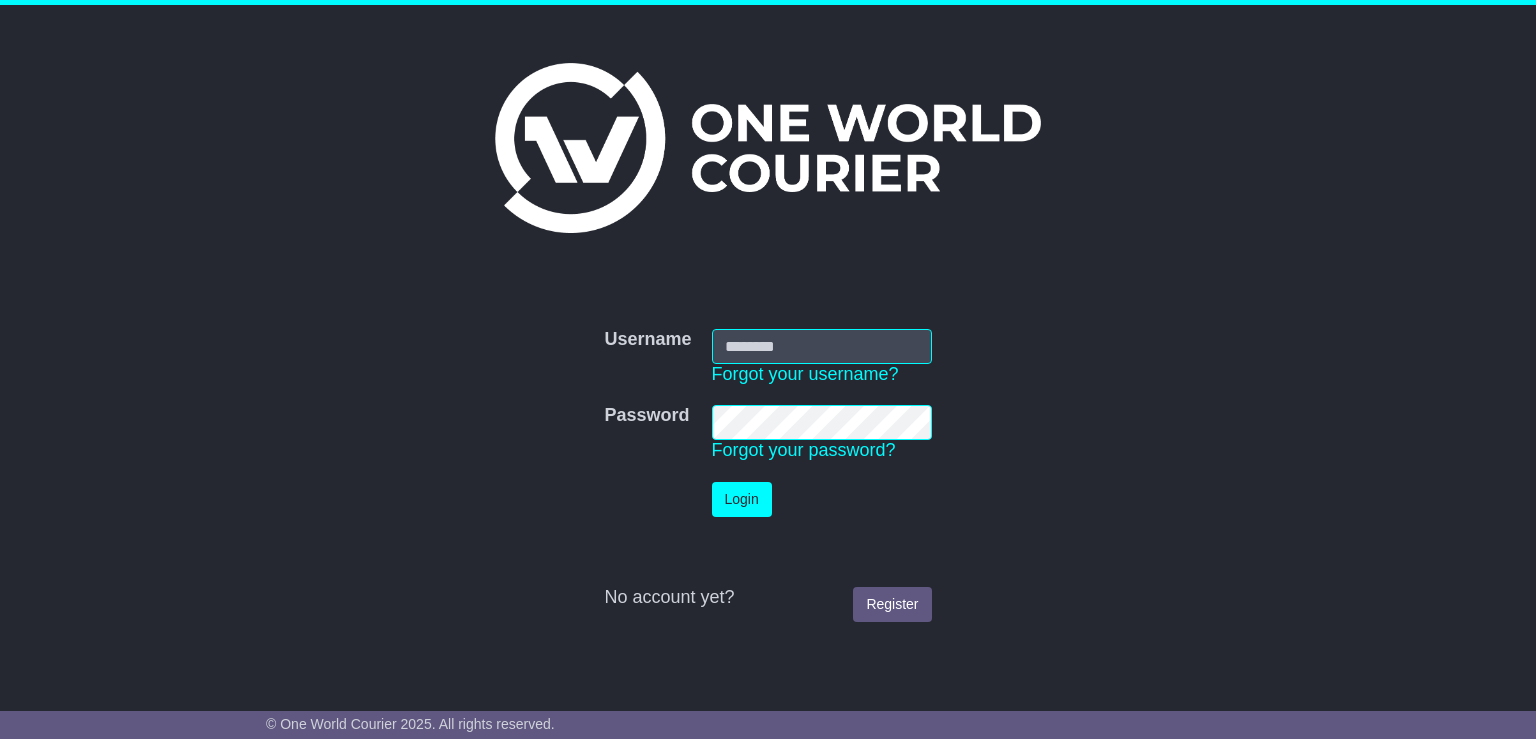 scroll, scrollTop: 0, scrollLeft: 0, axis: both 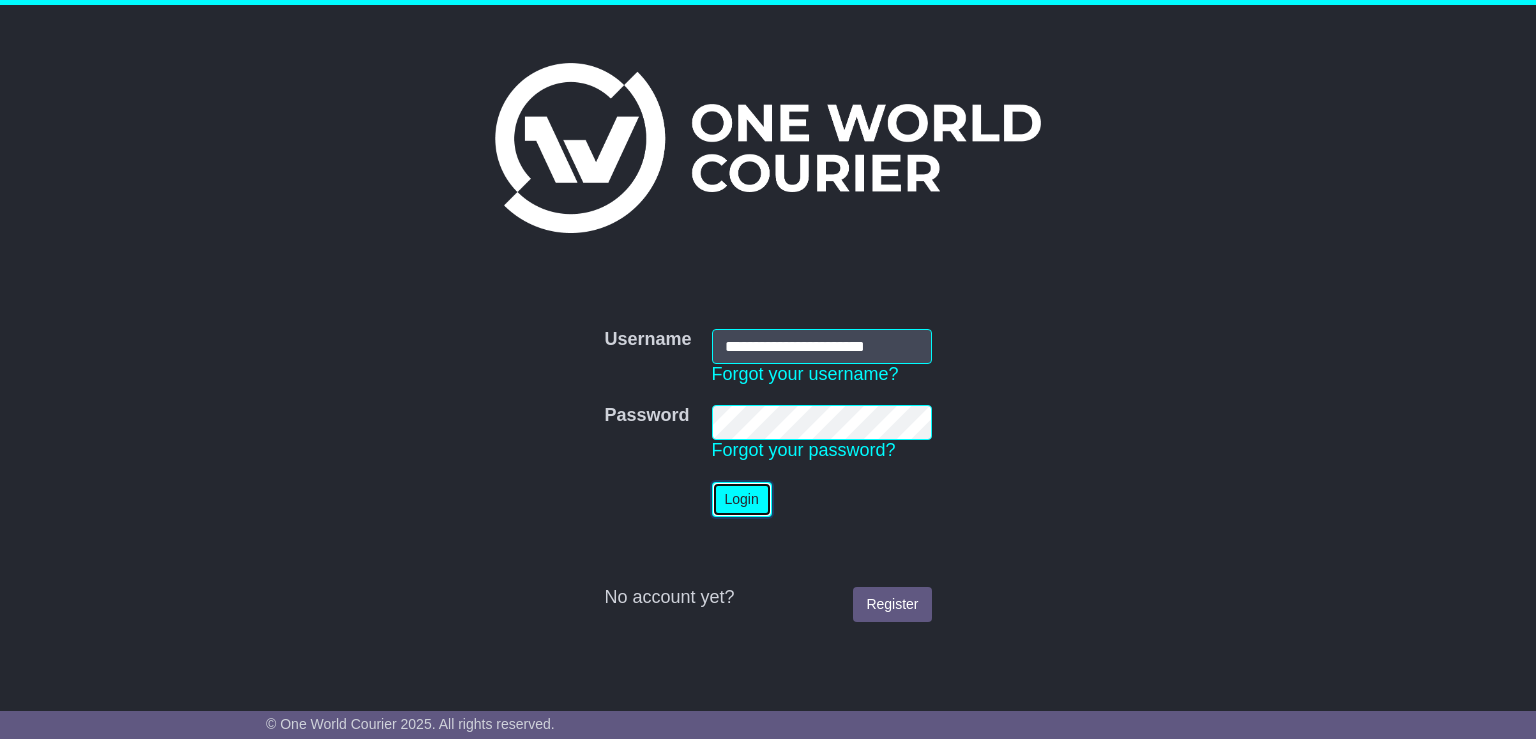 click on "Login" at bounding box center (742, 499) 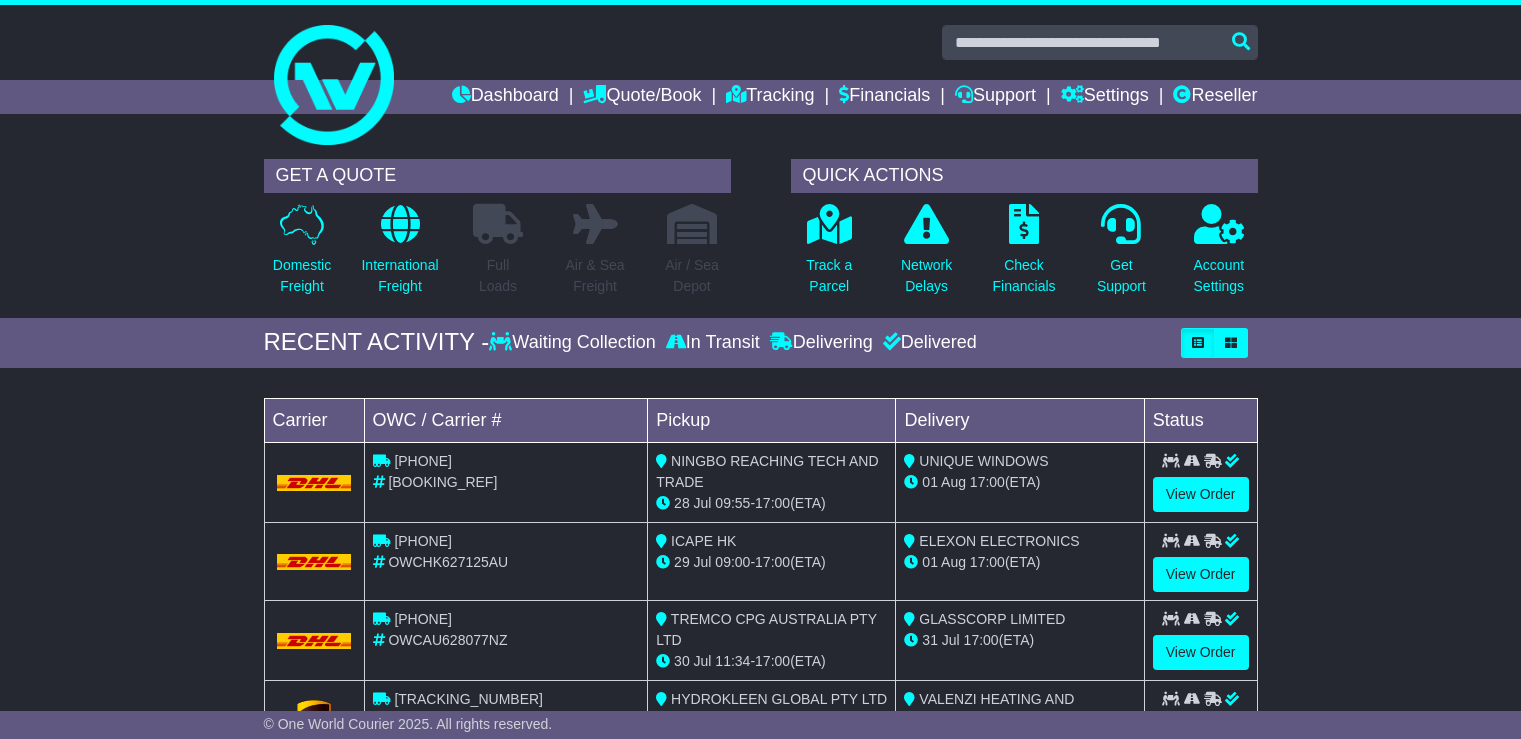 scroll, scrollTop: 0, scrollLeft: 0, axis: both 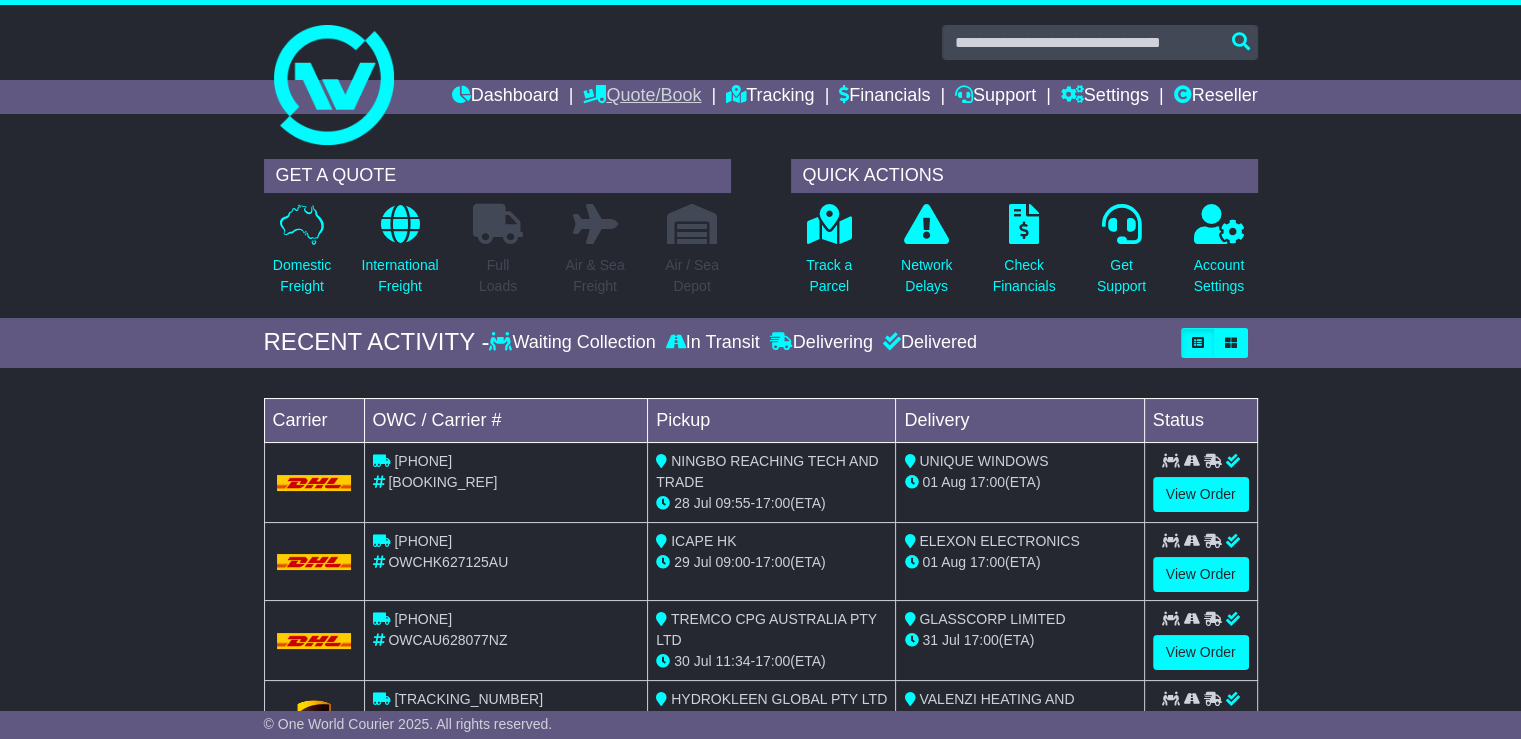 click on "Quote/Book" at bounding box center (642, 97) 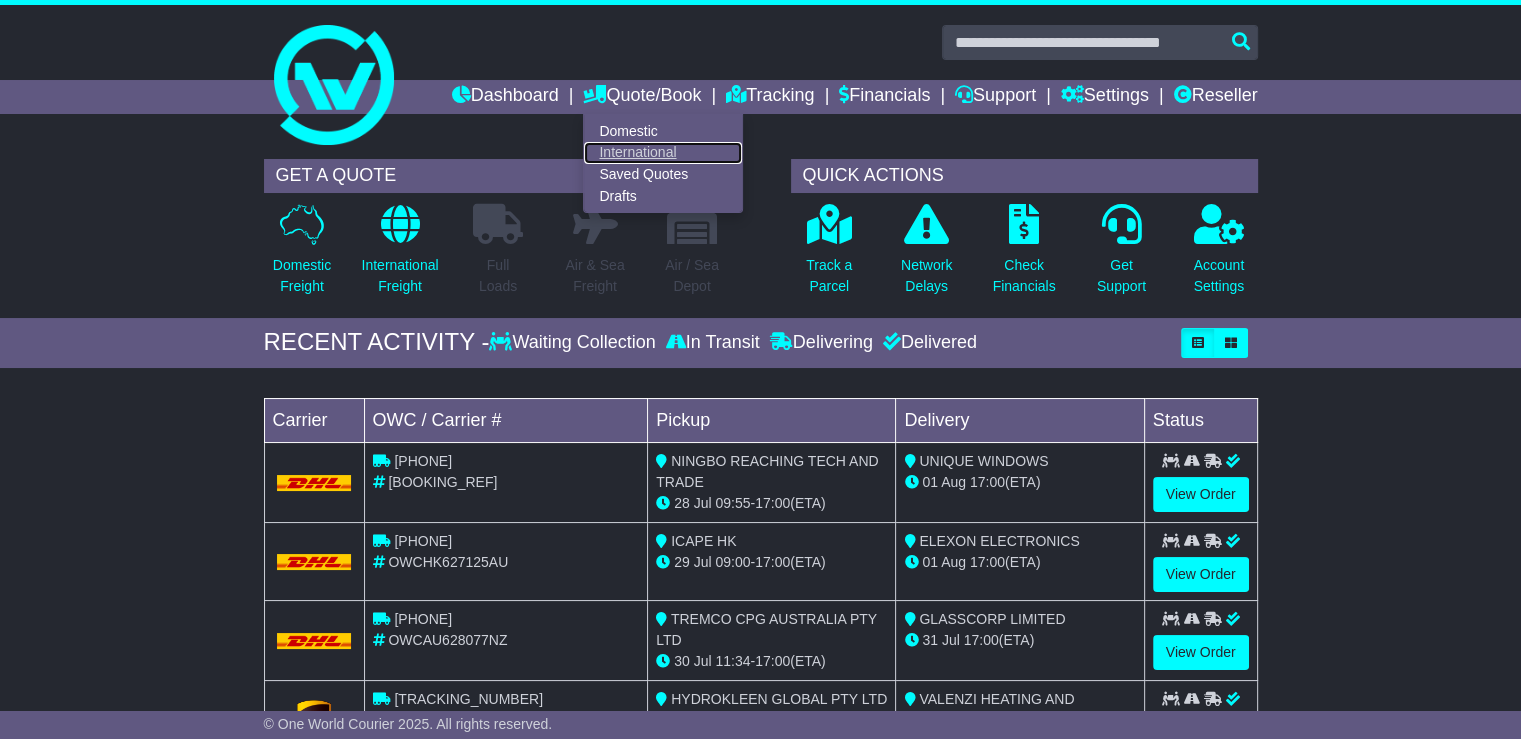 click on "International" at bounding box center [663, 153] 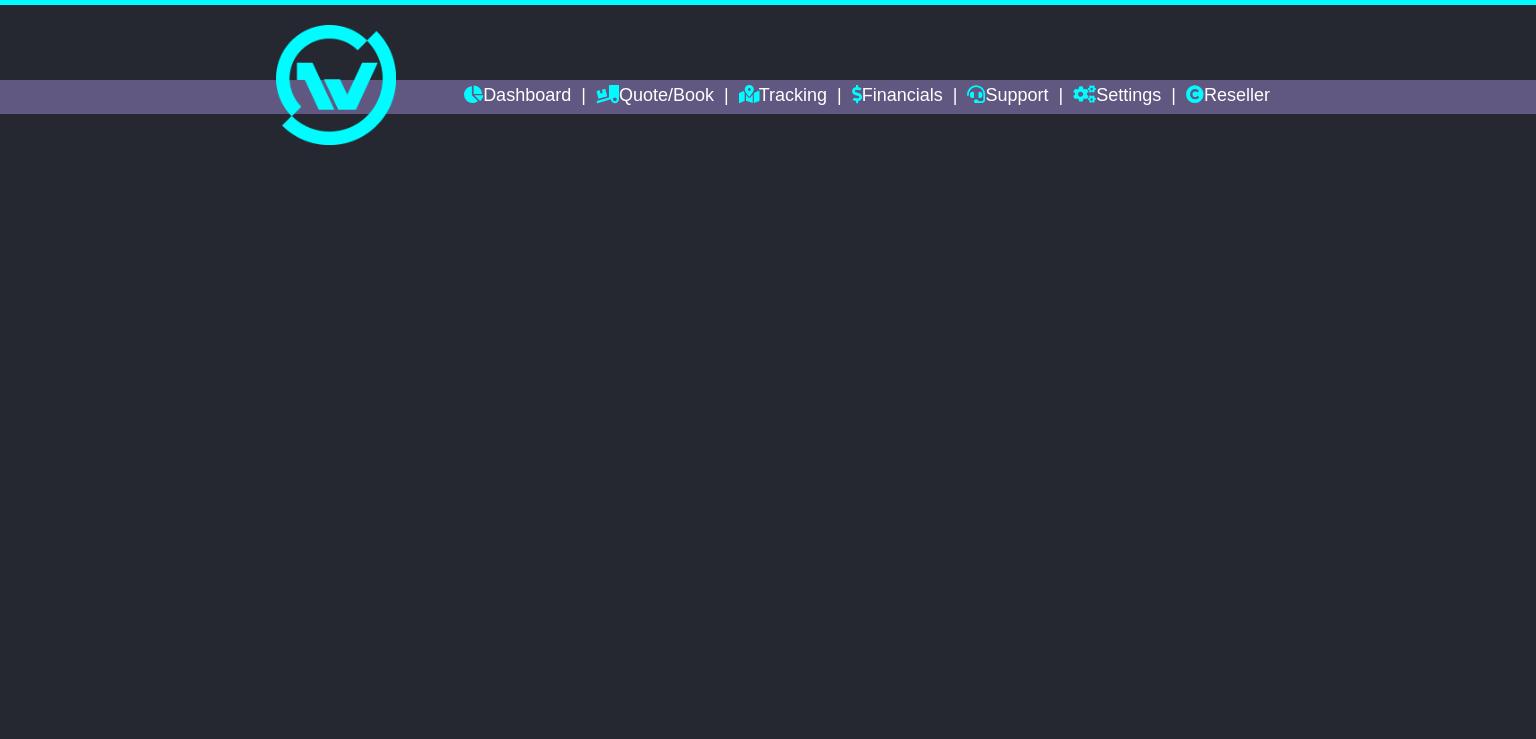 scroll, scrollTop: 0, scrollLeft: 0, axis: both 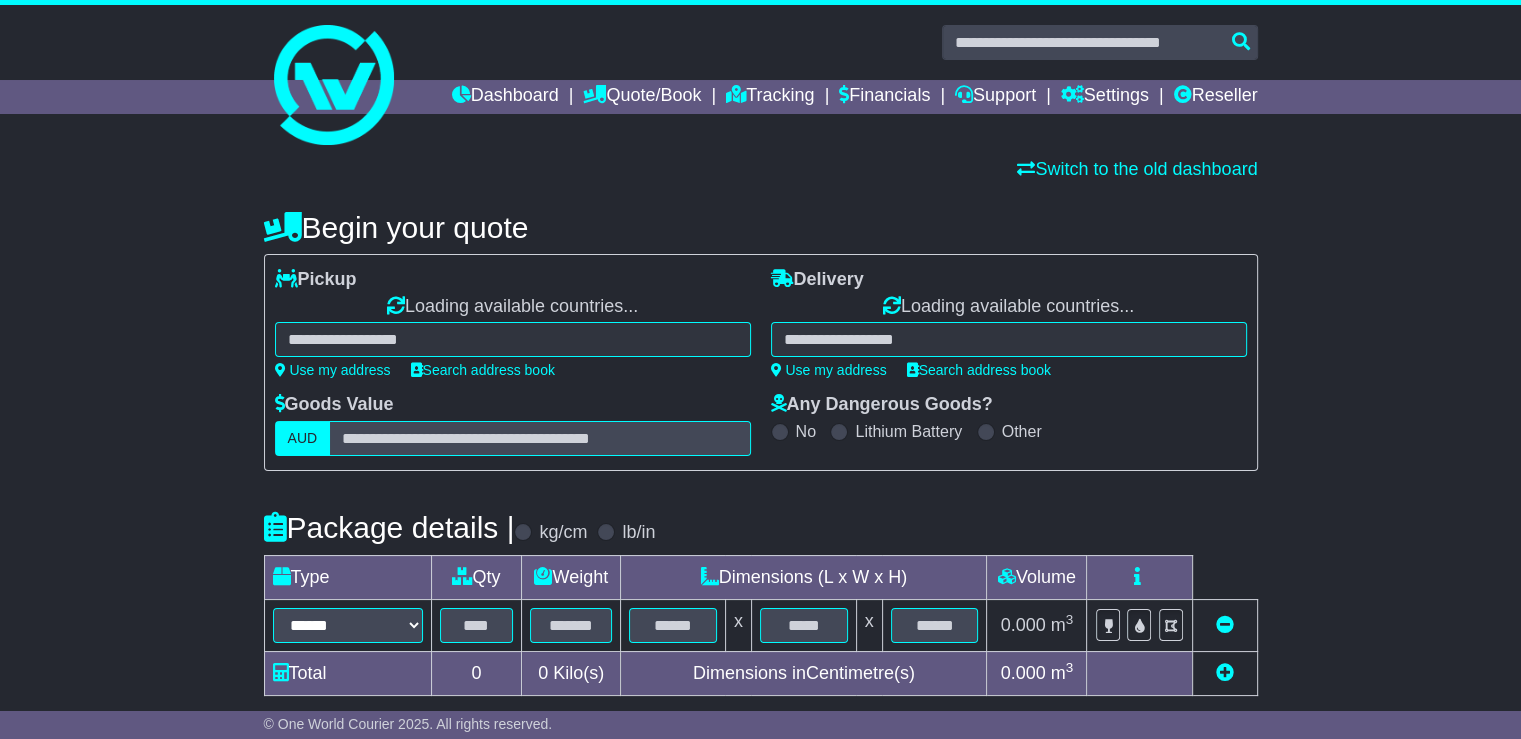 select on "**" 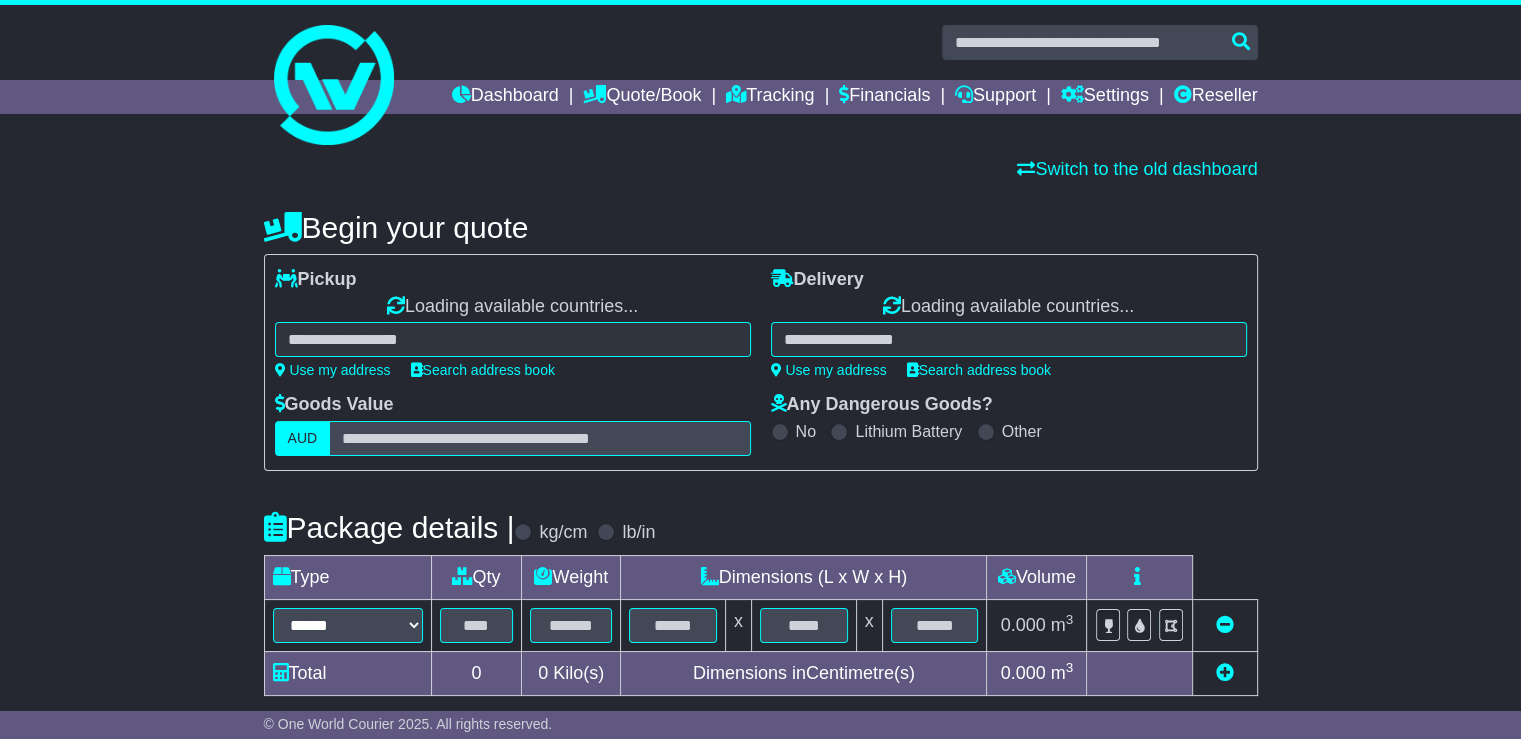 select on "**" 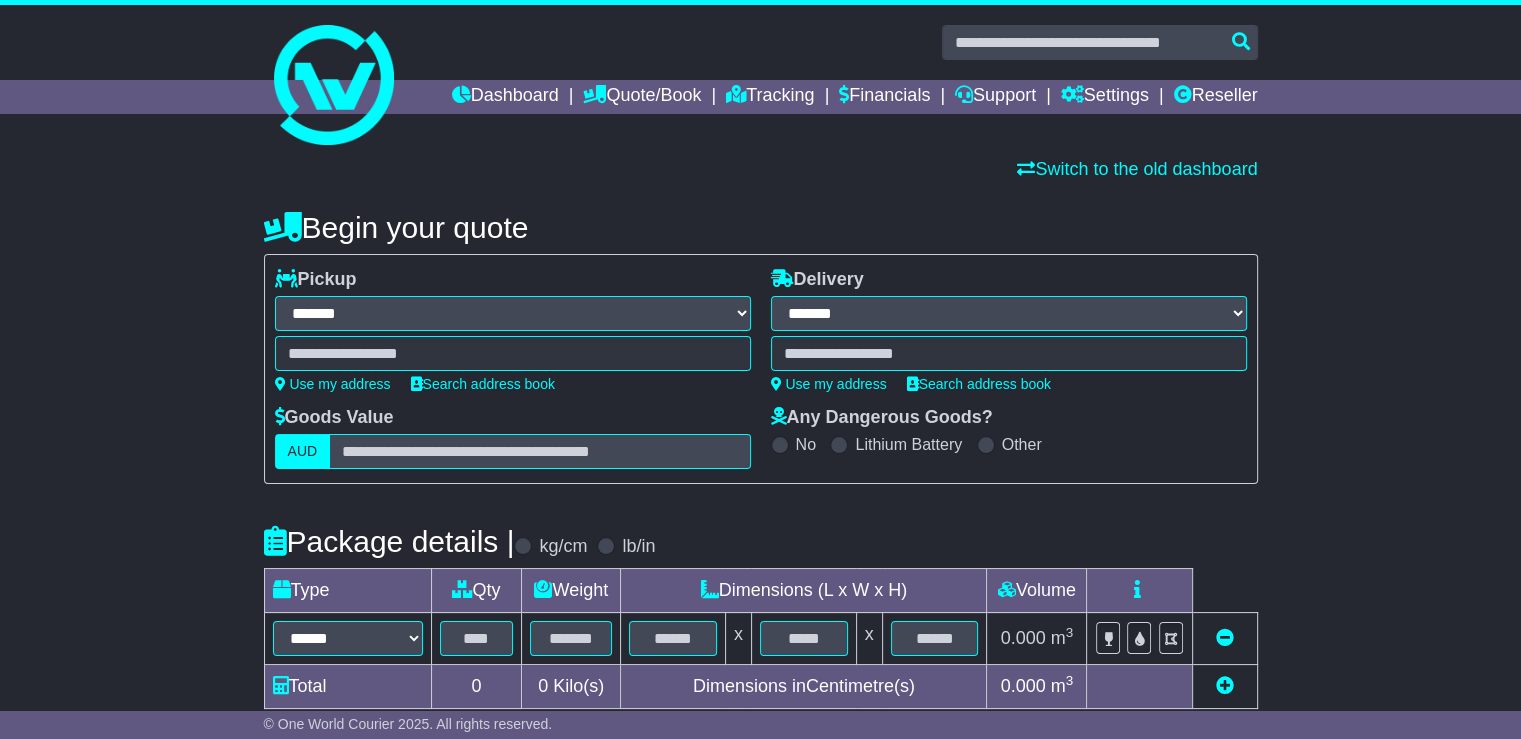click on "Switch to the old dashboard" at bounding box center [761, 170] 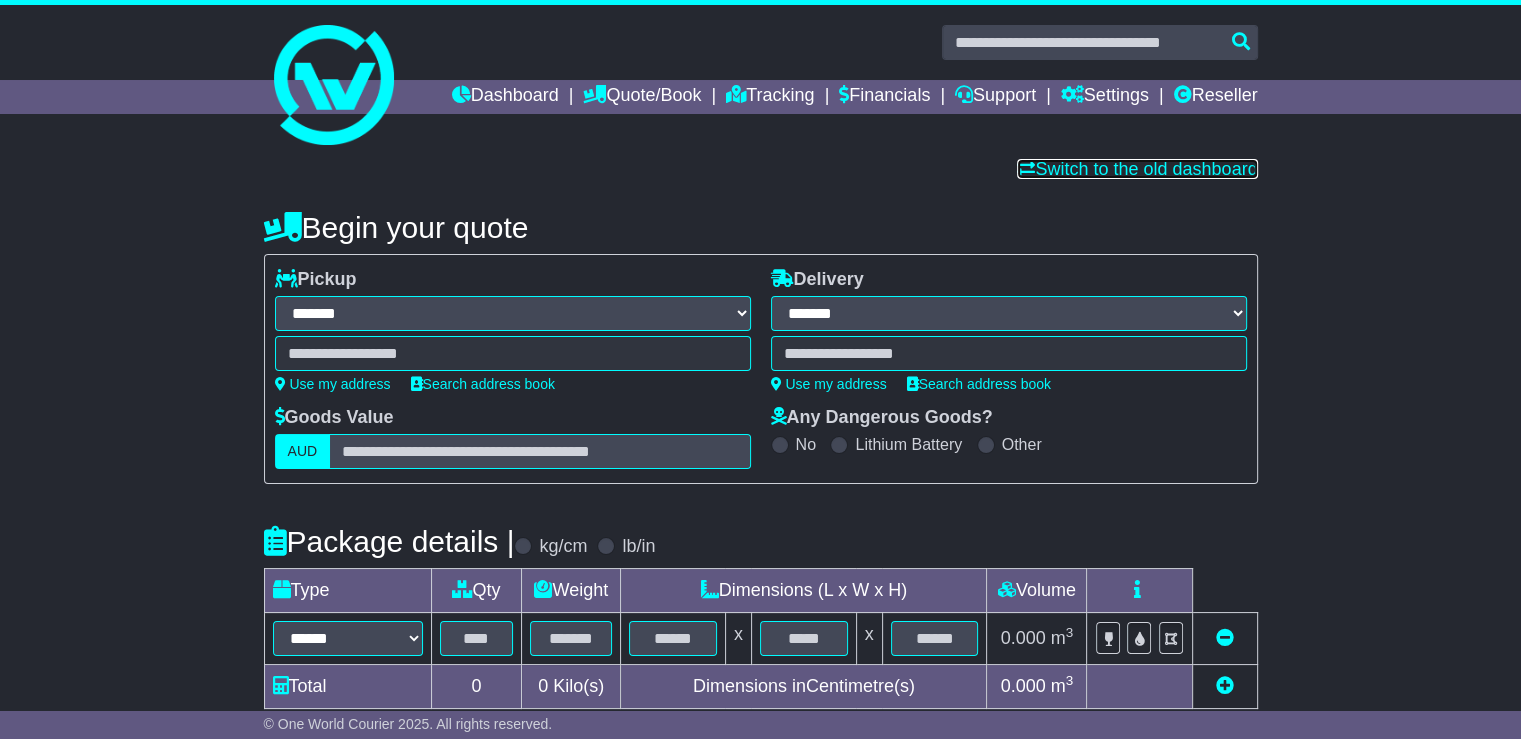 click on "Switch to the old dashboard" at bounding box center (1137, 169) 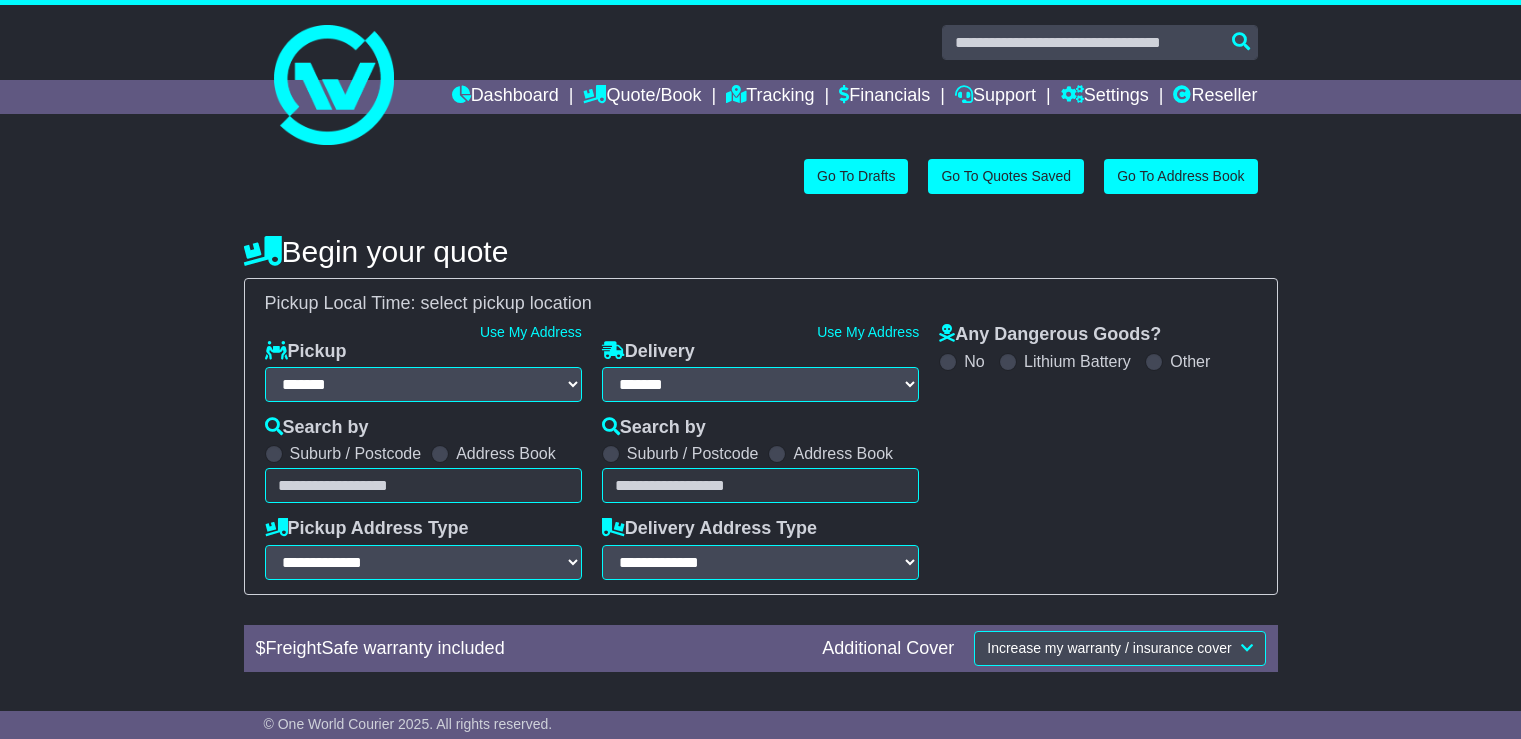 select on "**" 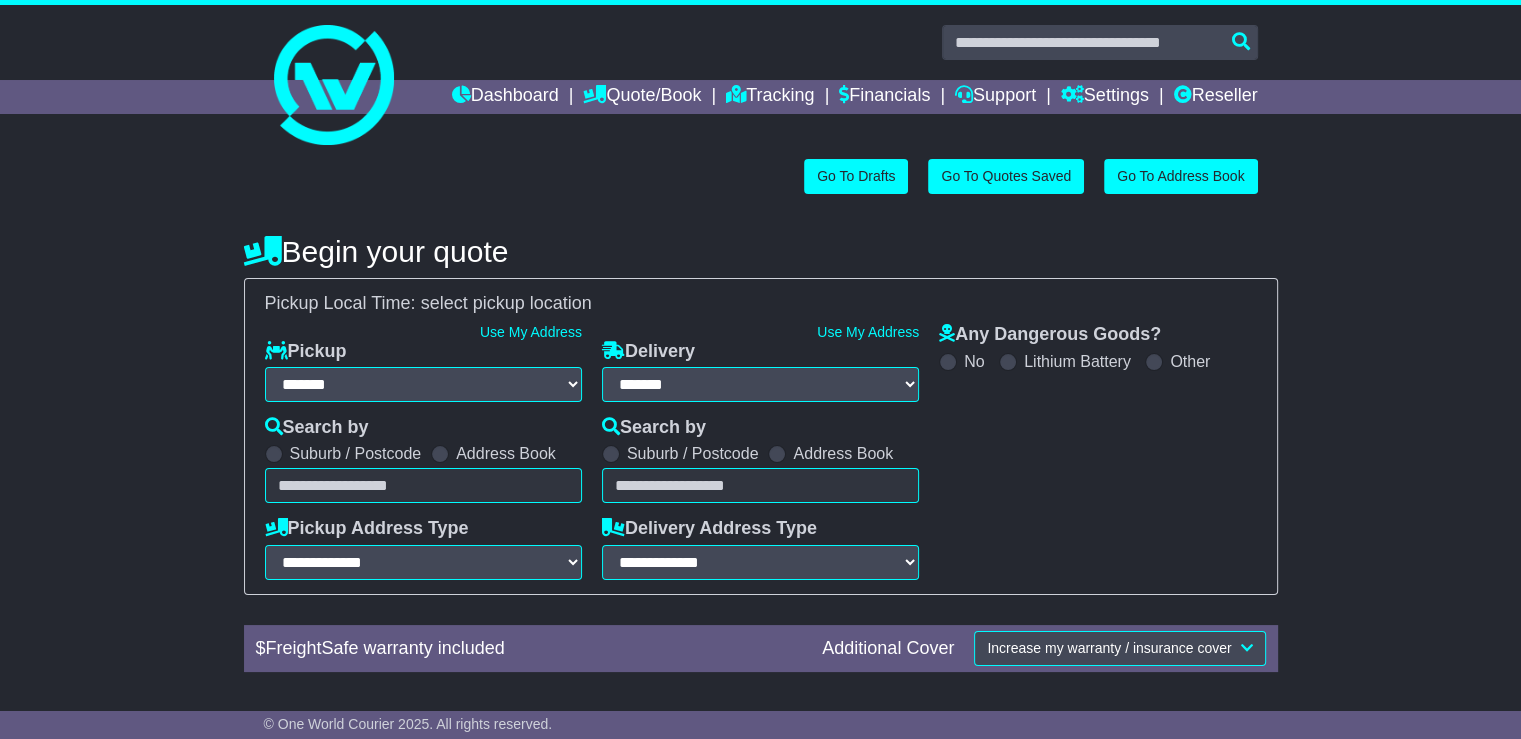 scroll, scrollTop: 0, scrollLeft: 0, axis: both 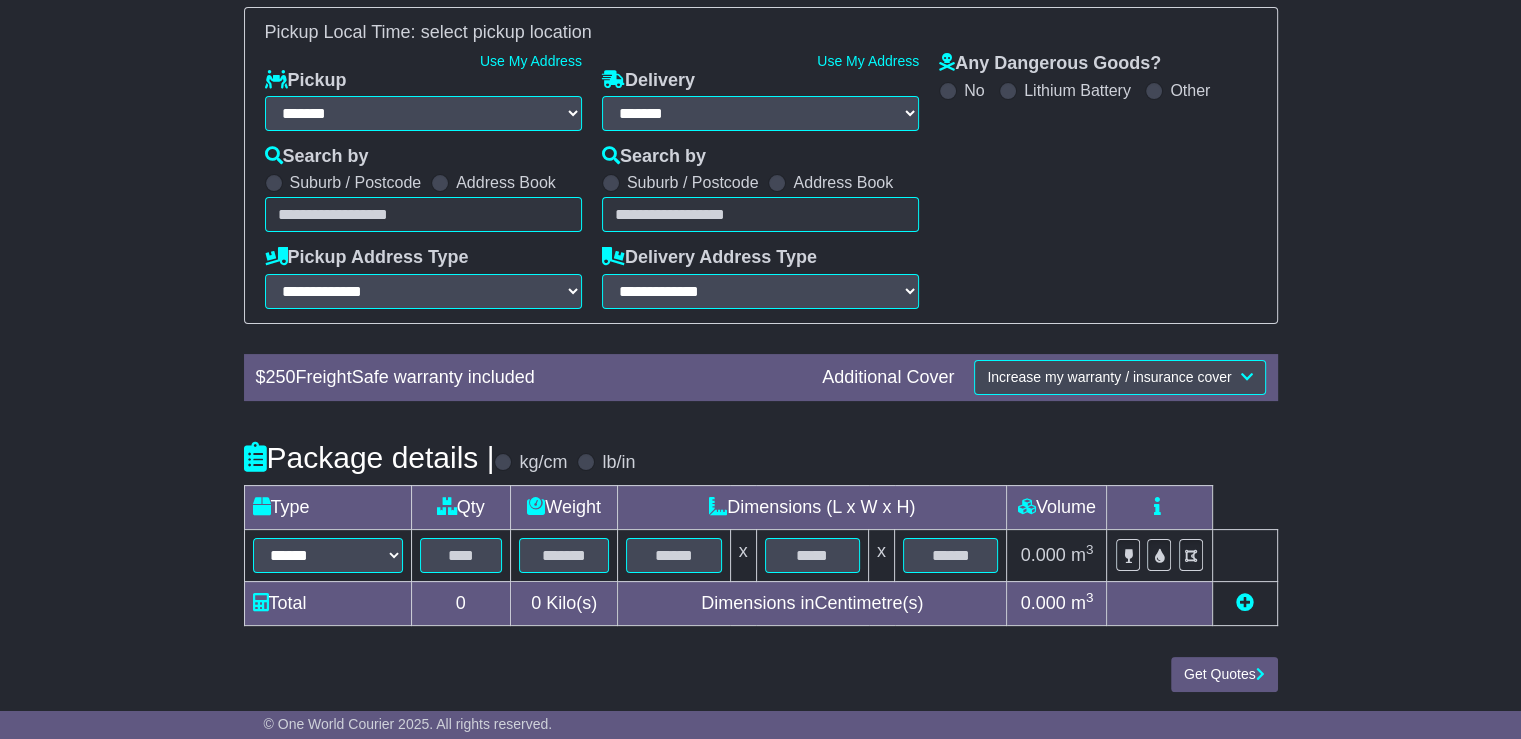 click at bounding box center [423, 214] 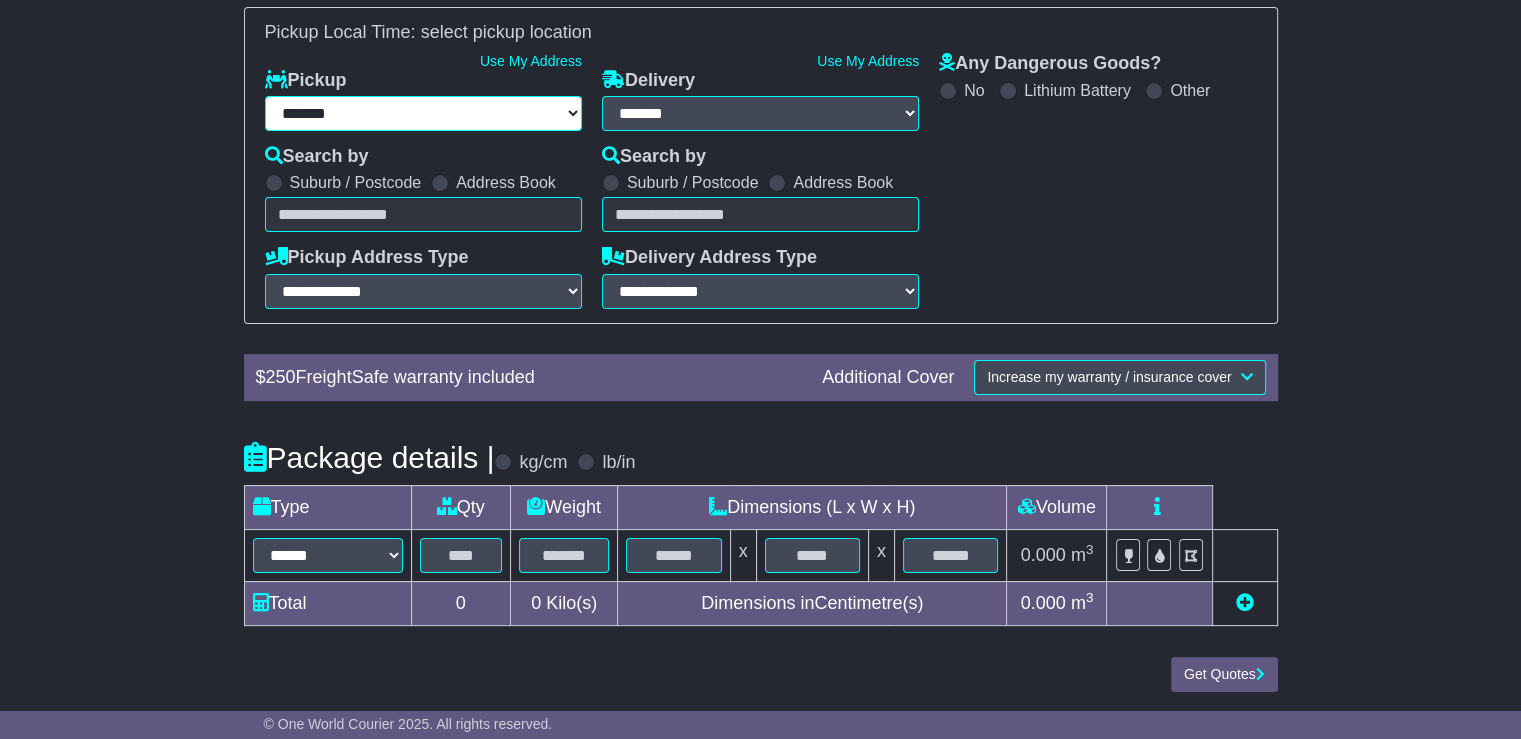 click on "**********" at bounding box center [423, 113] 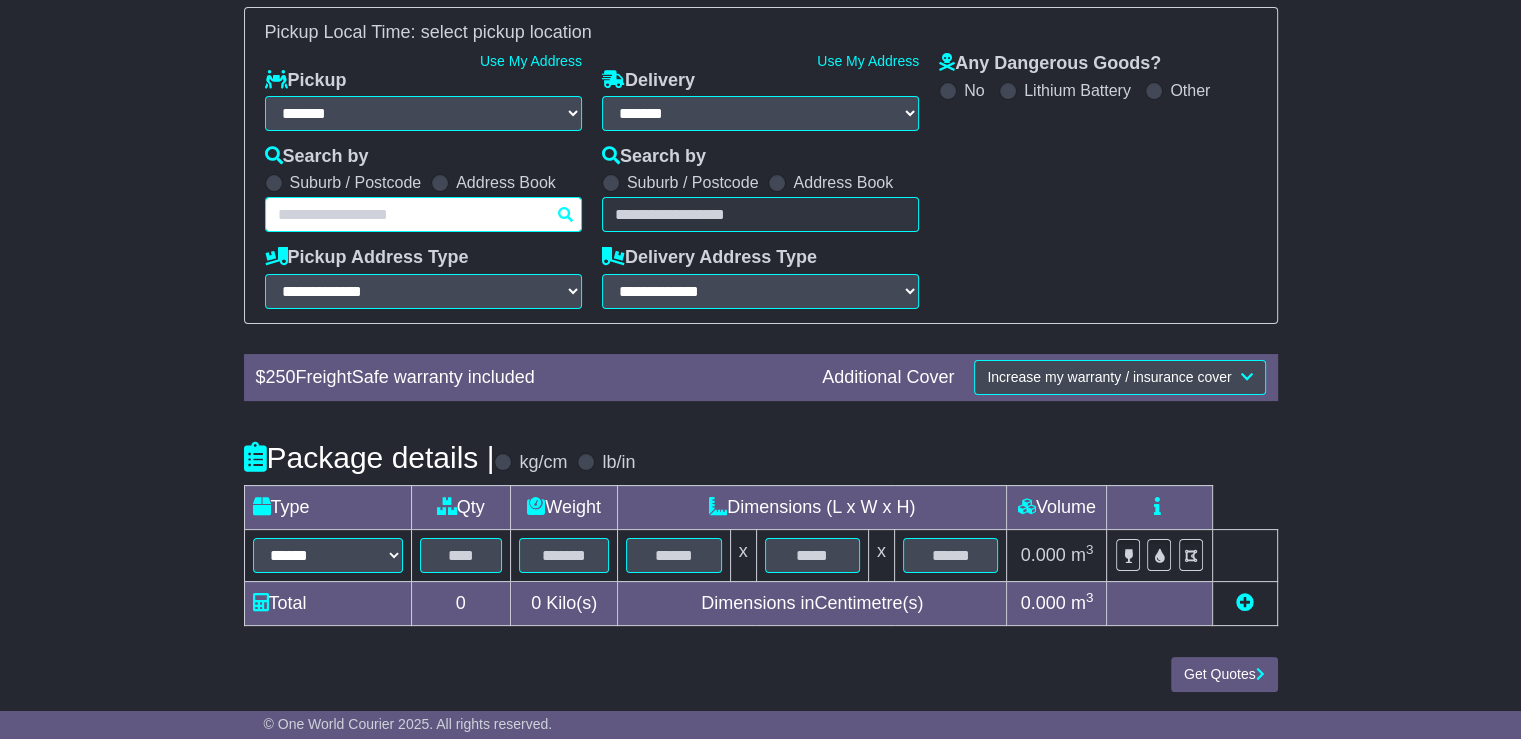 click at bounding box center [423, 214] 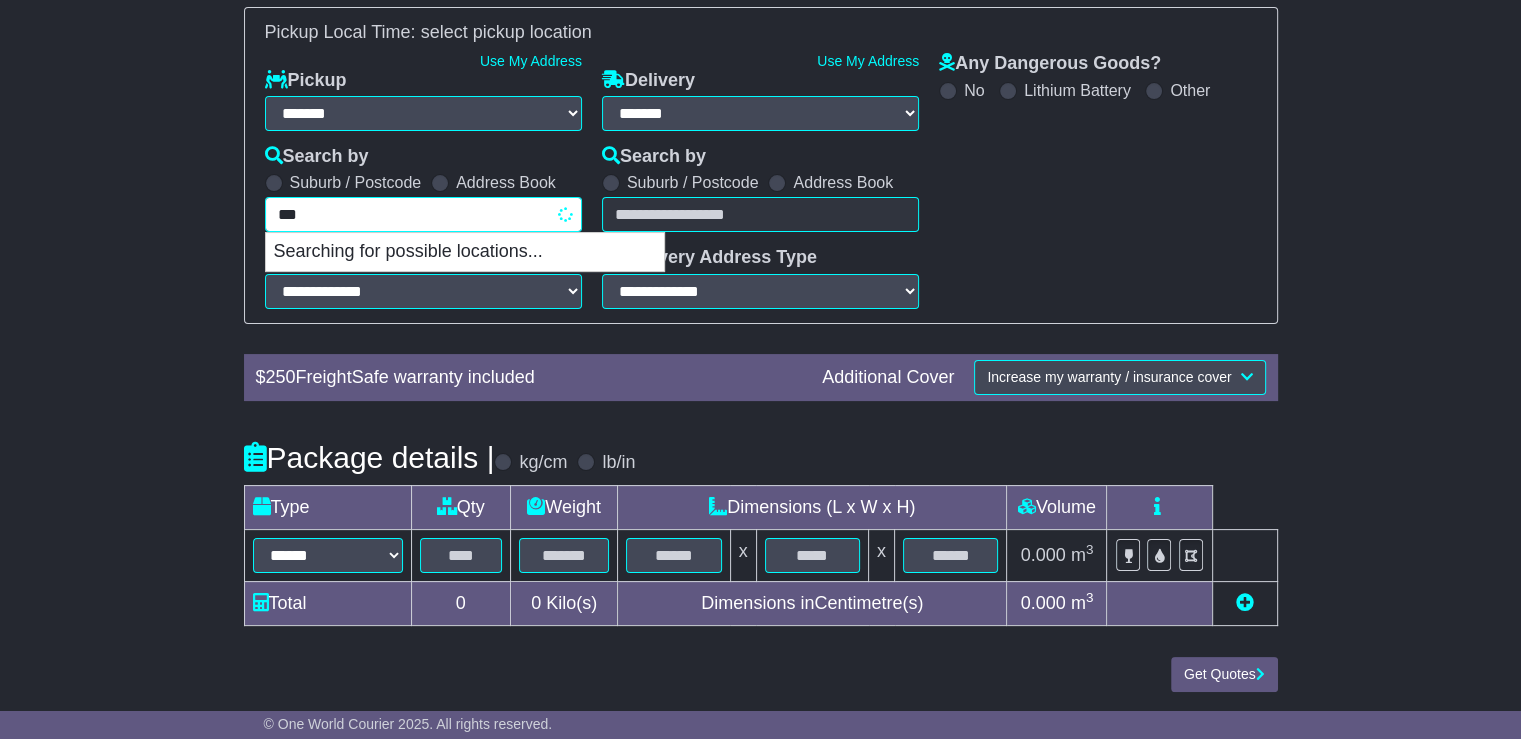 type on "****" 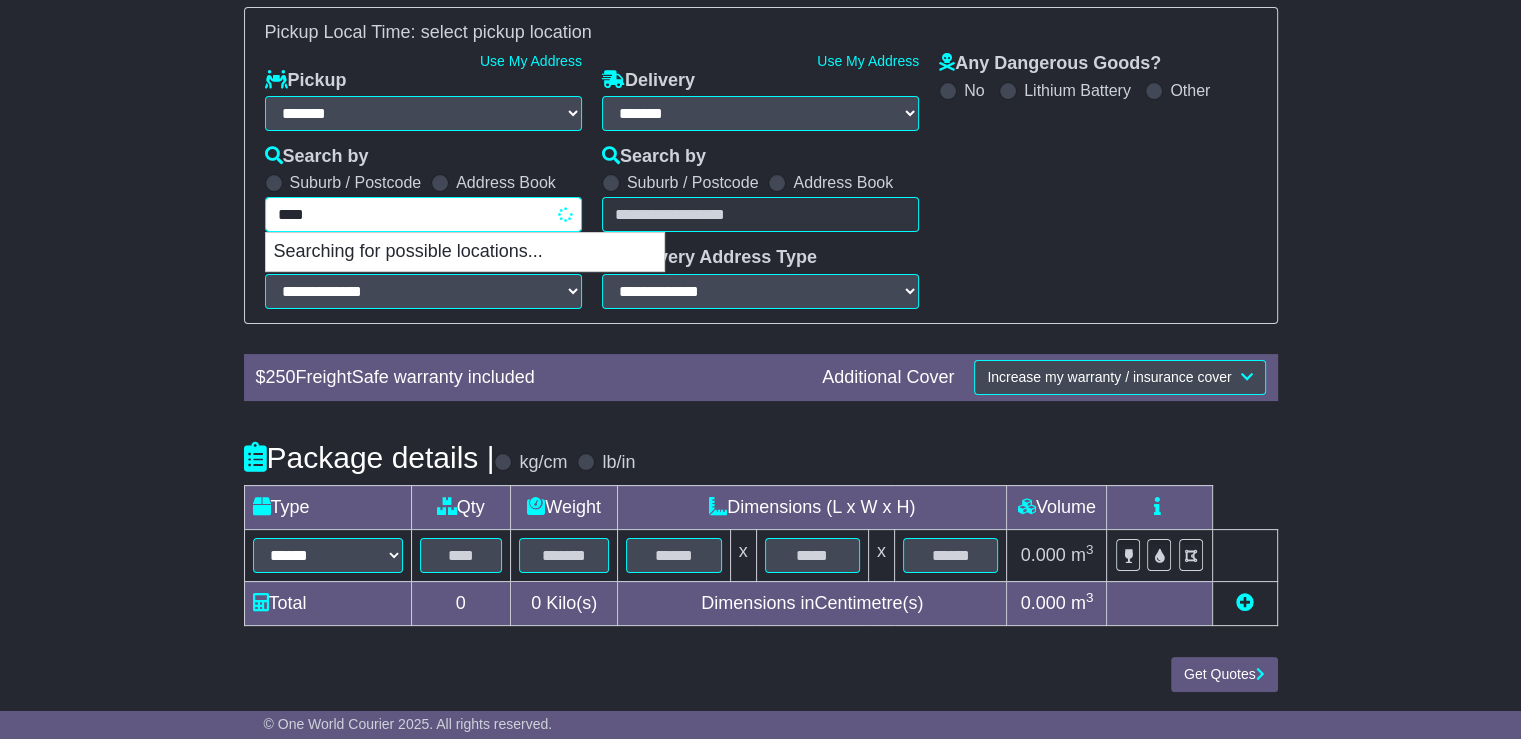 type on "*******" 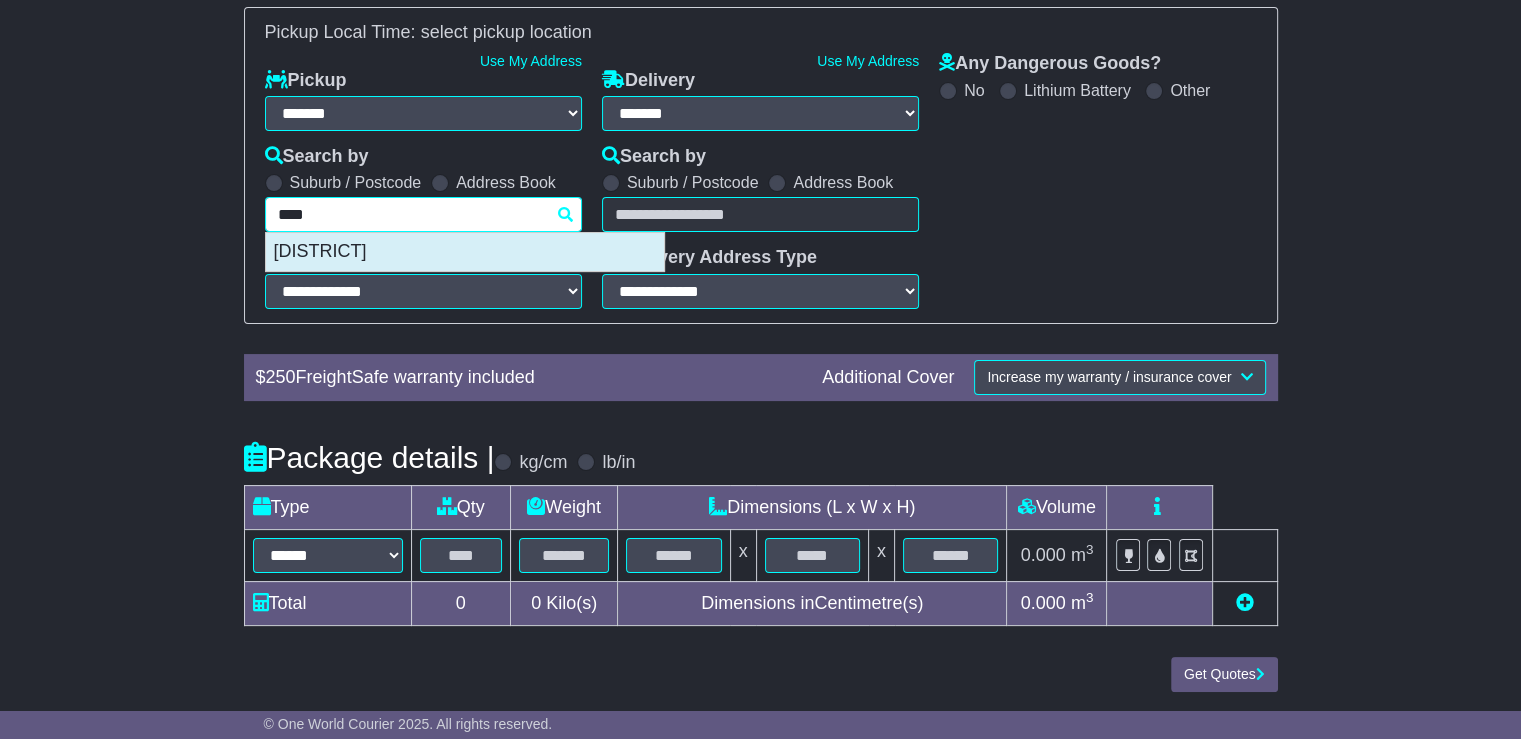 click on "[DISTRICT]" at bounding box center (465, 252) 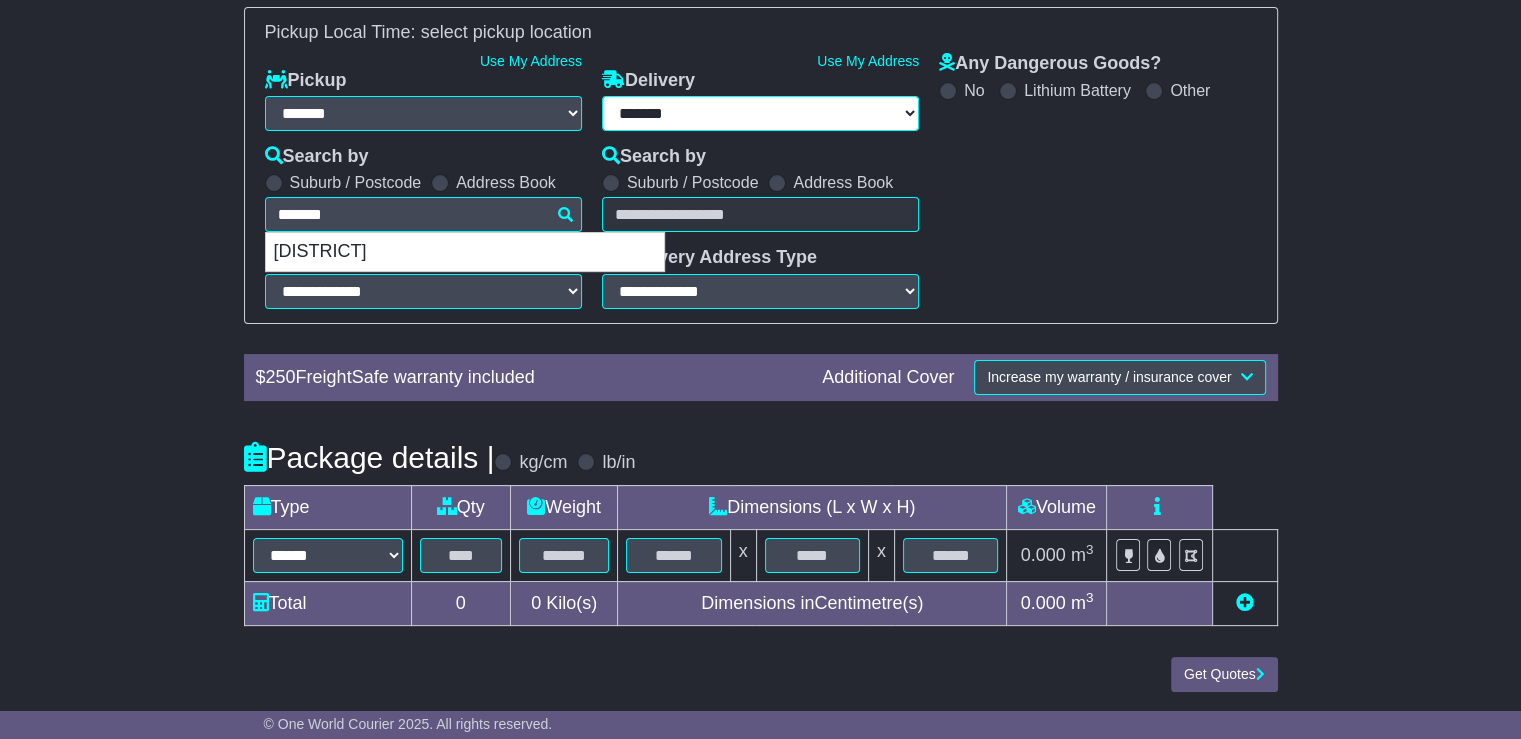 type on "*******" 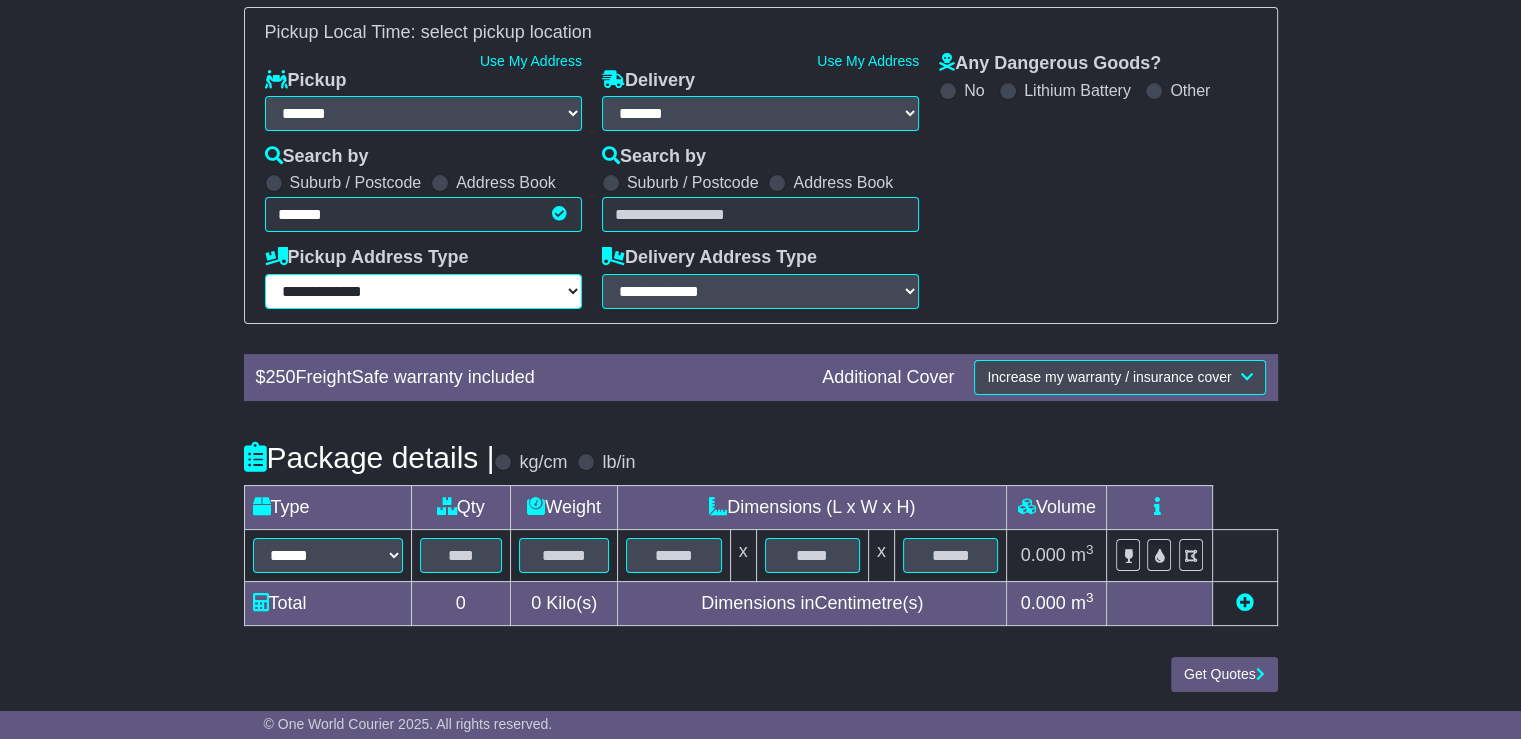 type on "**********" 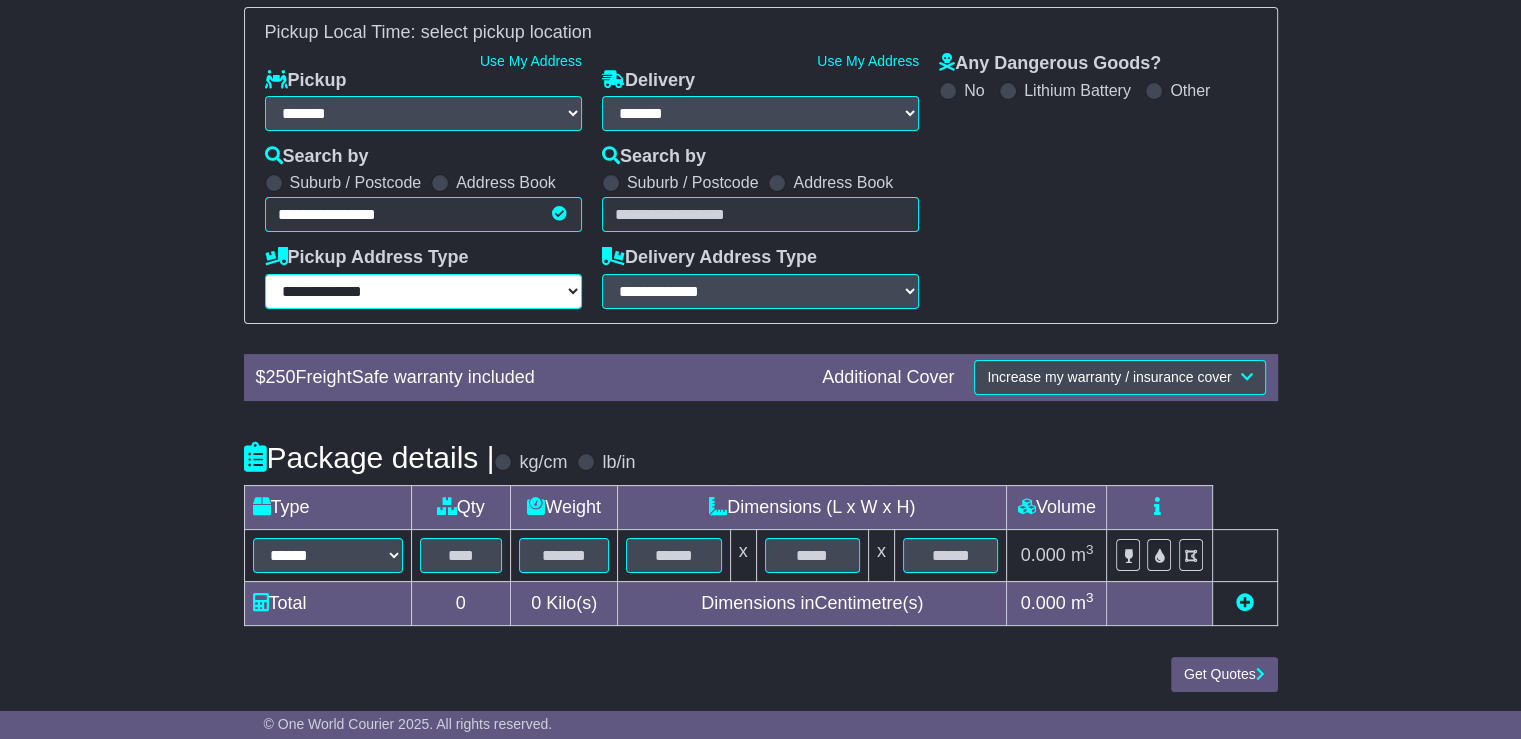 click on "**********" at bounding box center [423, 291] 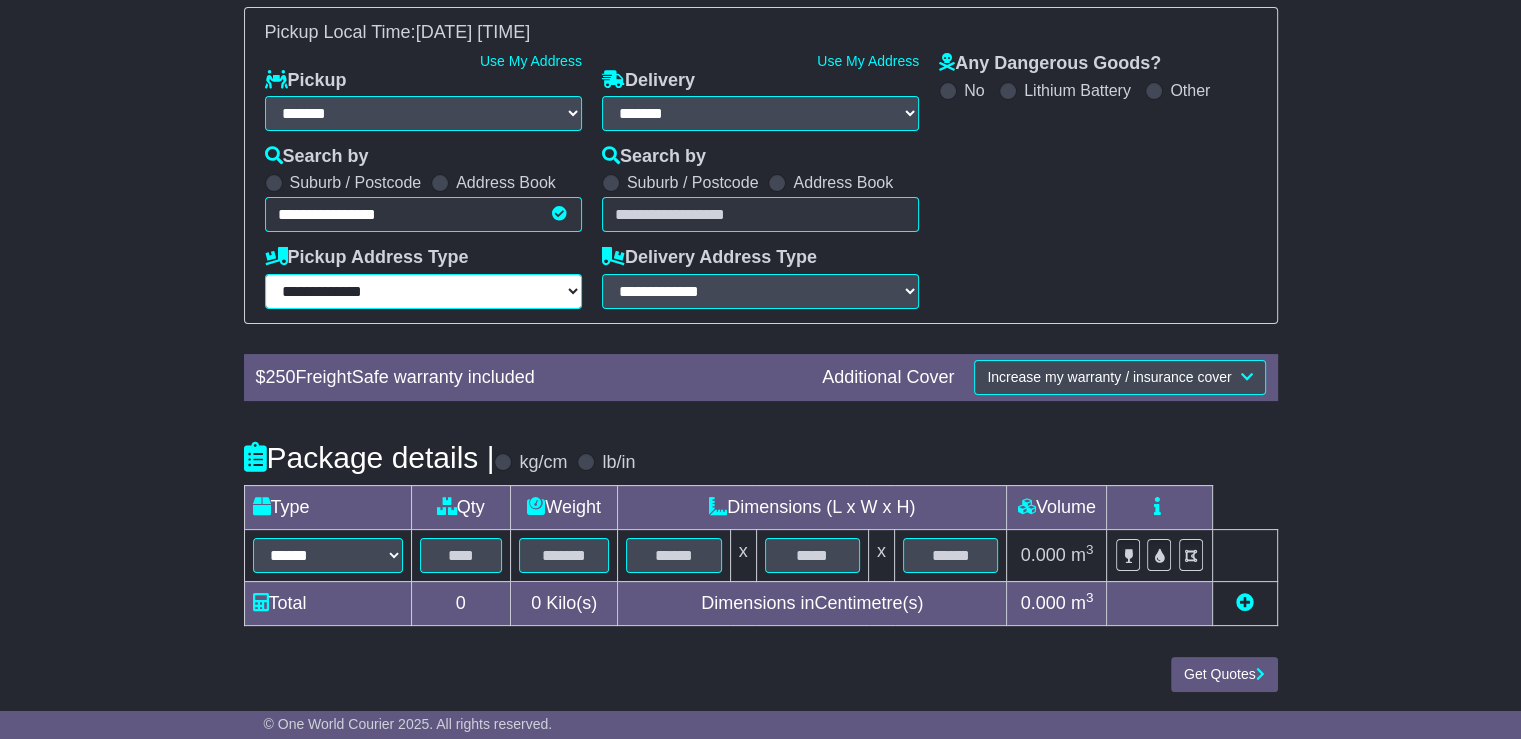 select on "**********" 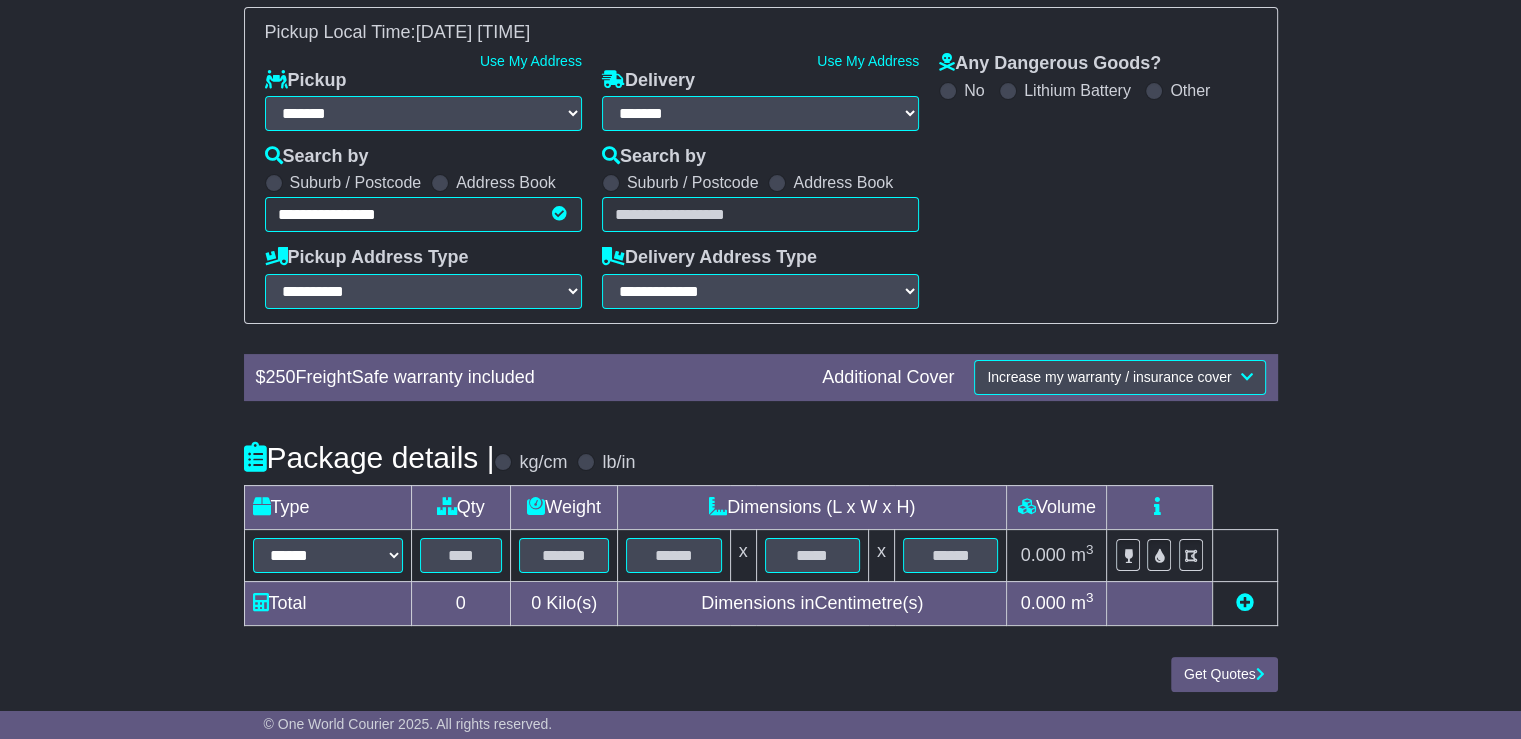 click at bounding box center [760, 214] 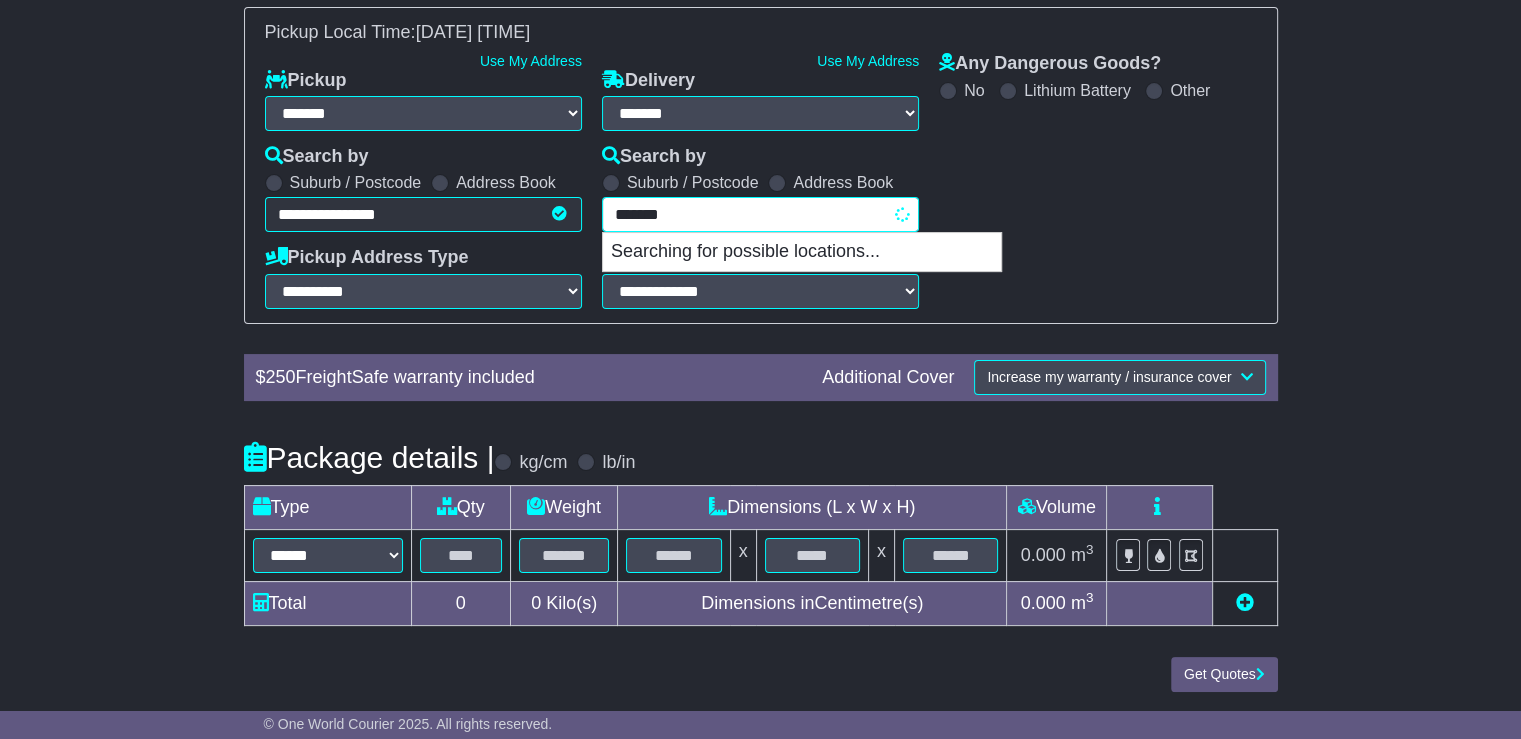 type on "********" 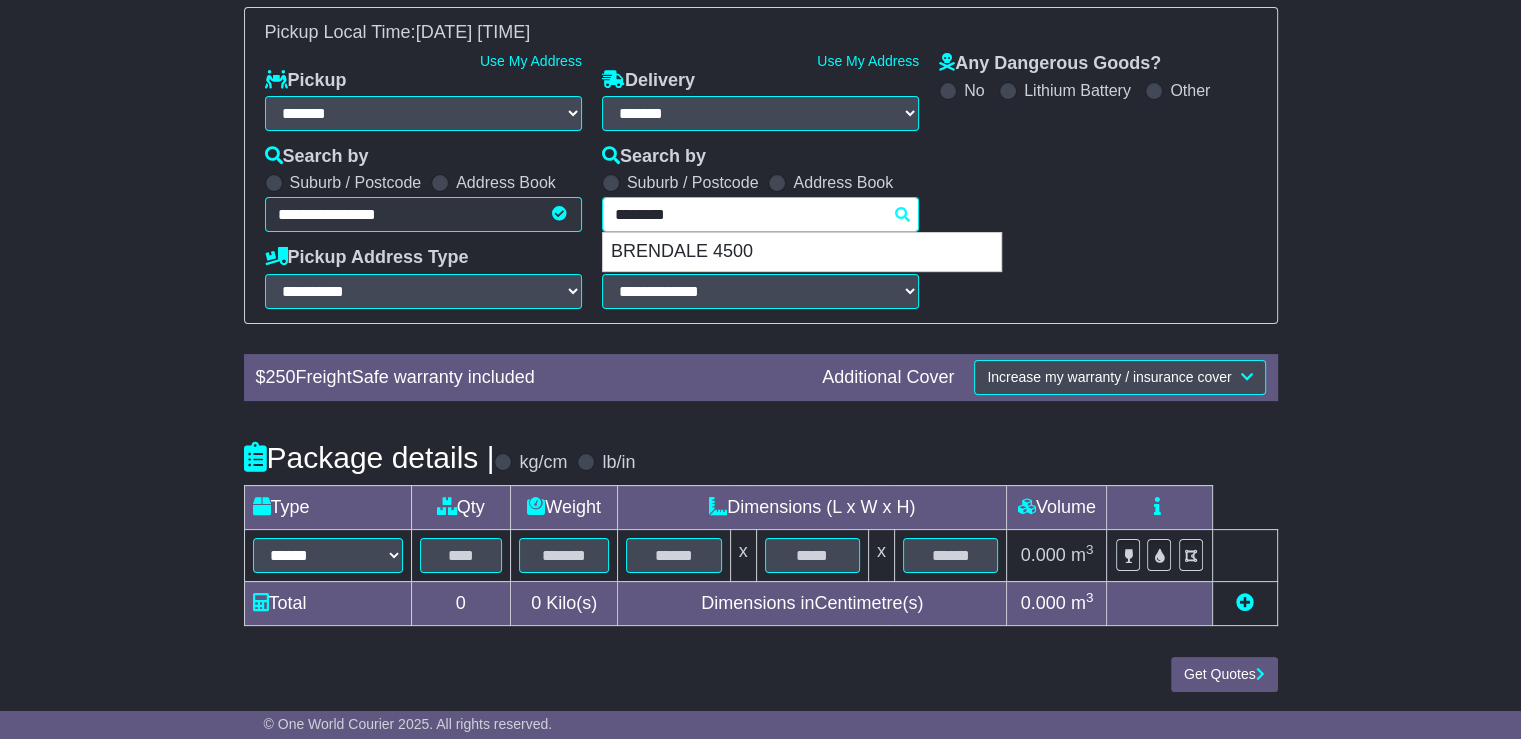 drag, startPoint x: 678, startPoint y: 245, endPoint x: 680, endPoint y: 262, distance: 17.117243 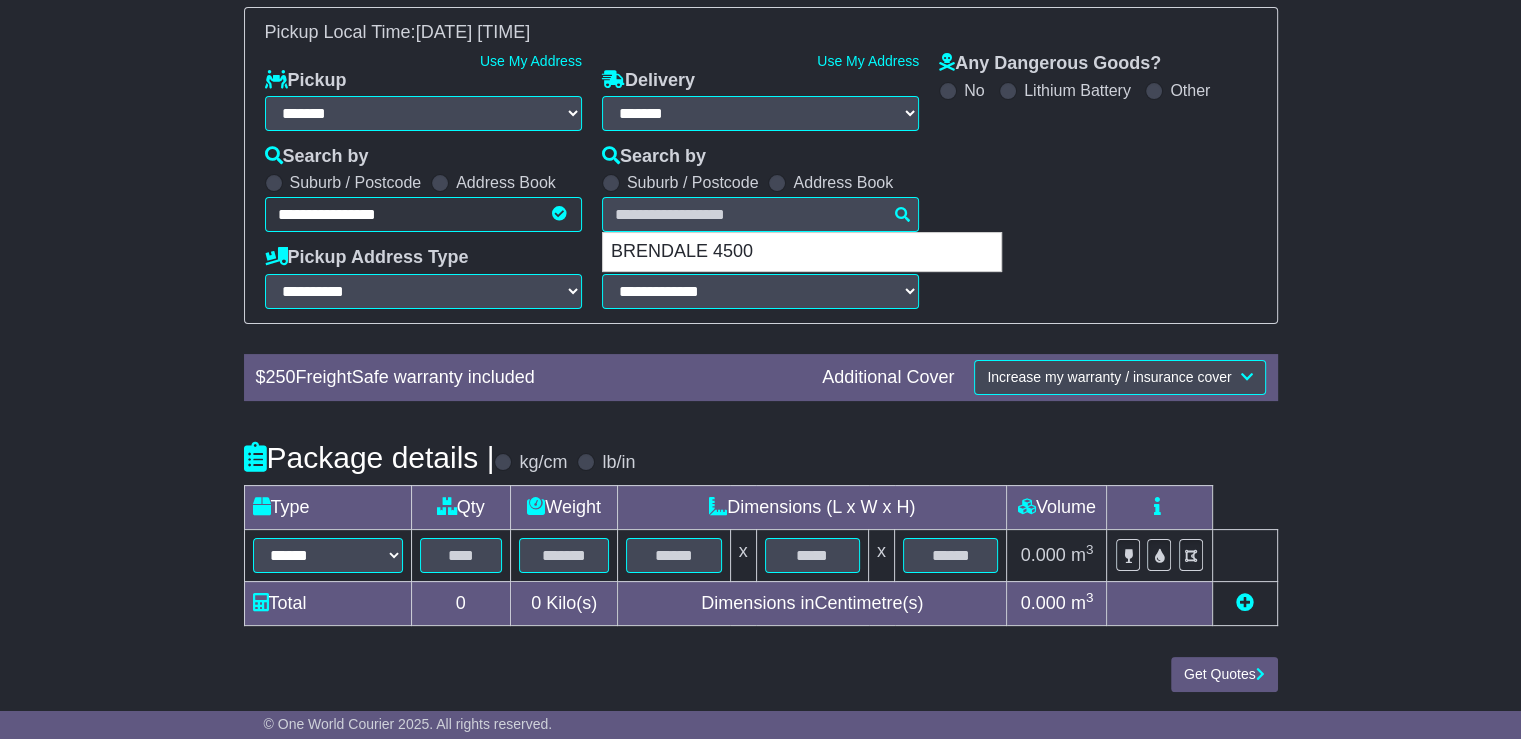 type on "**********" 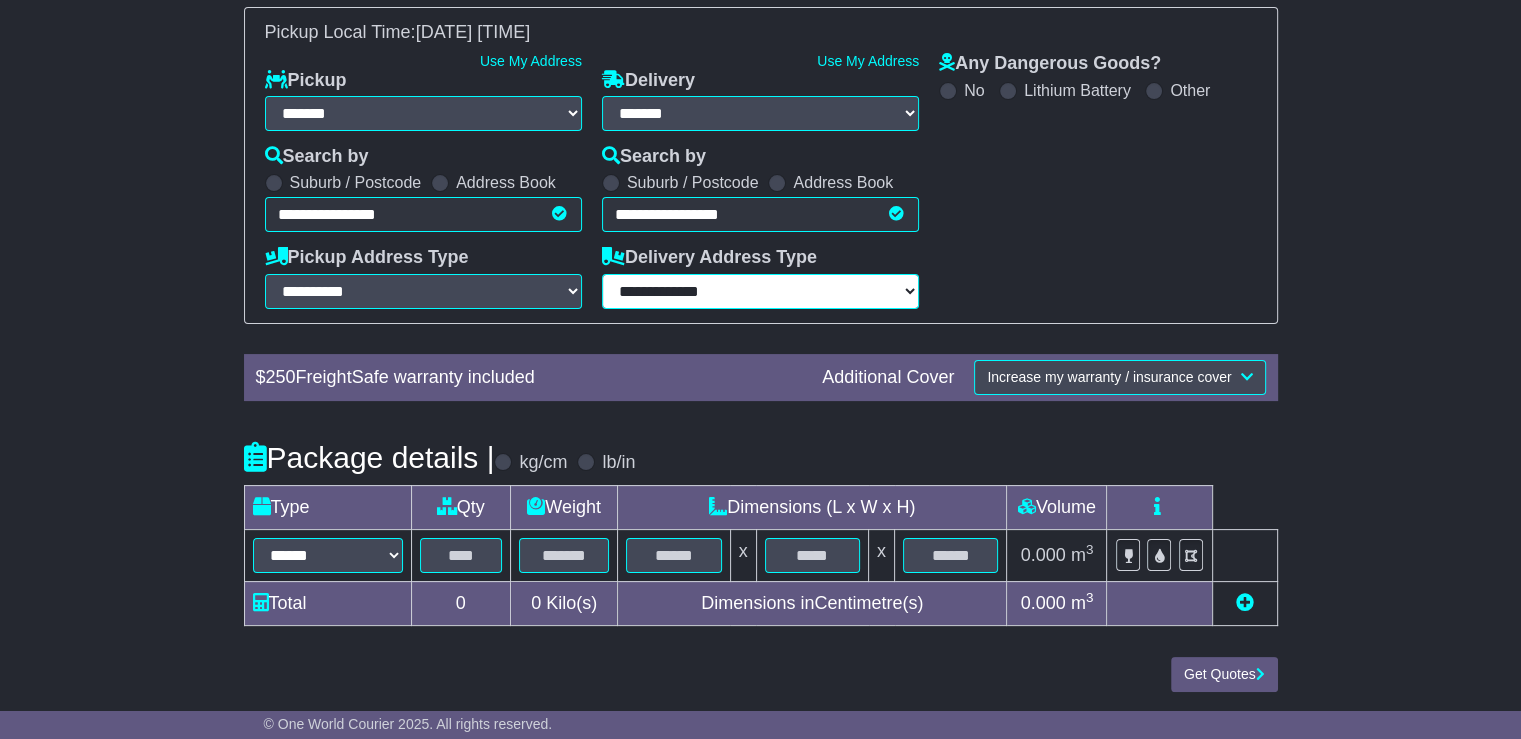 click on "**********" at bounding box center [760, 291] 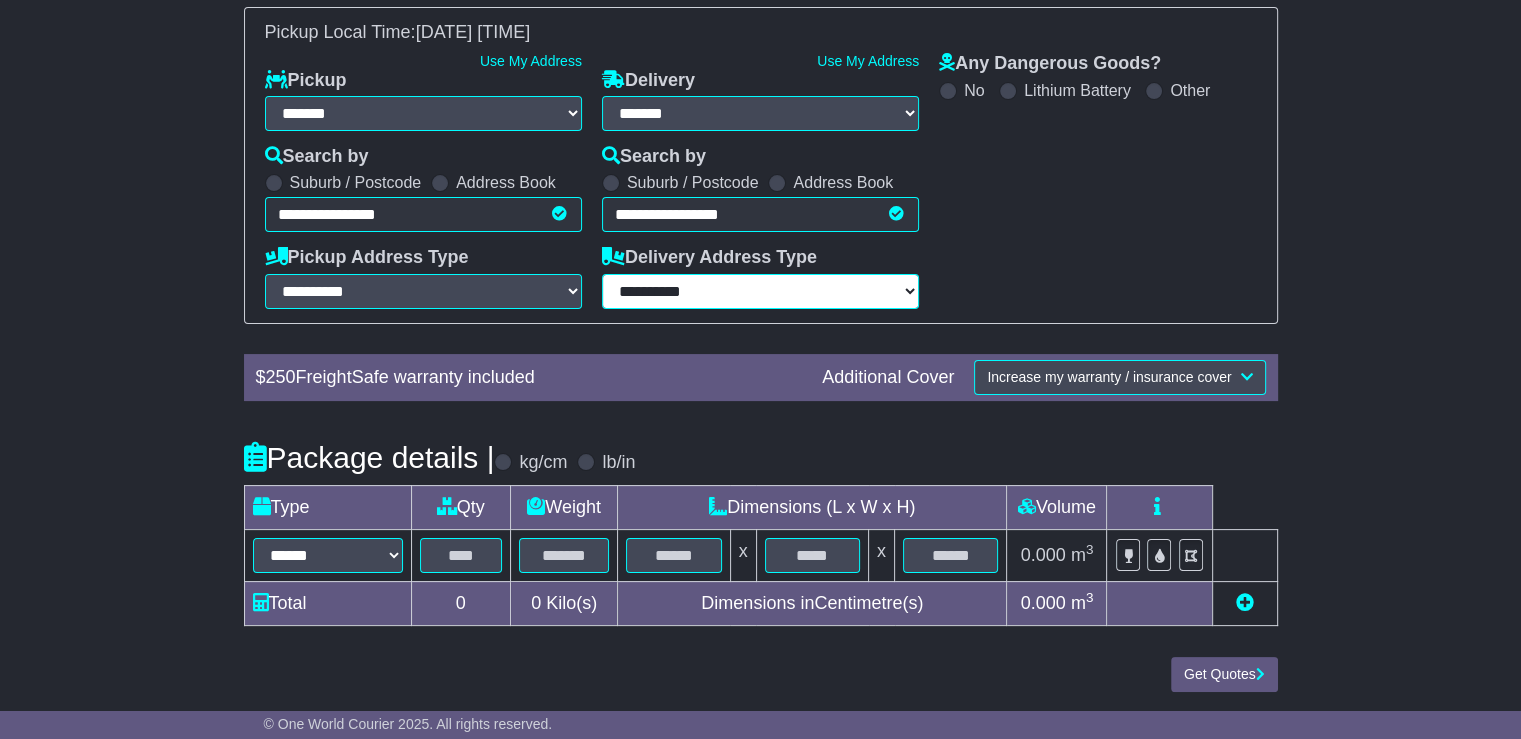 click on "**********" at bounding box center [760, 291] 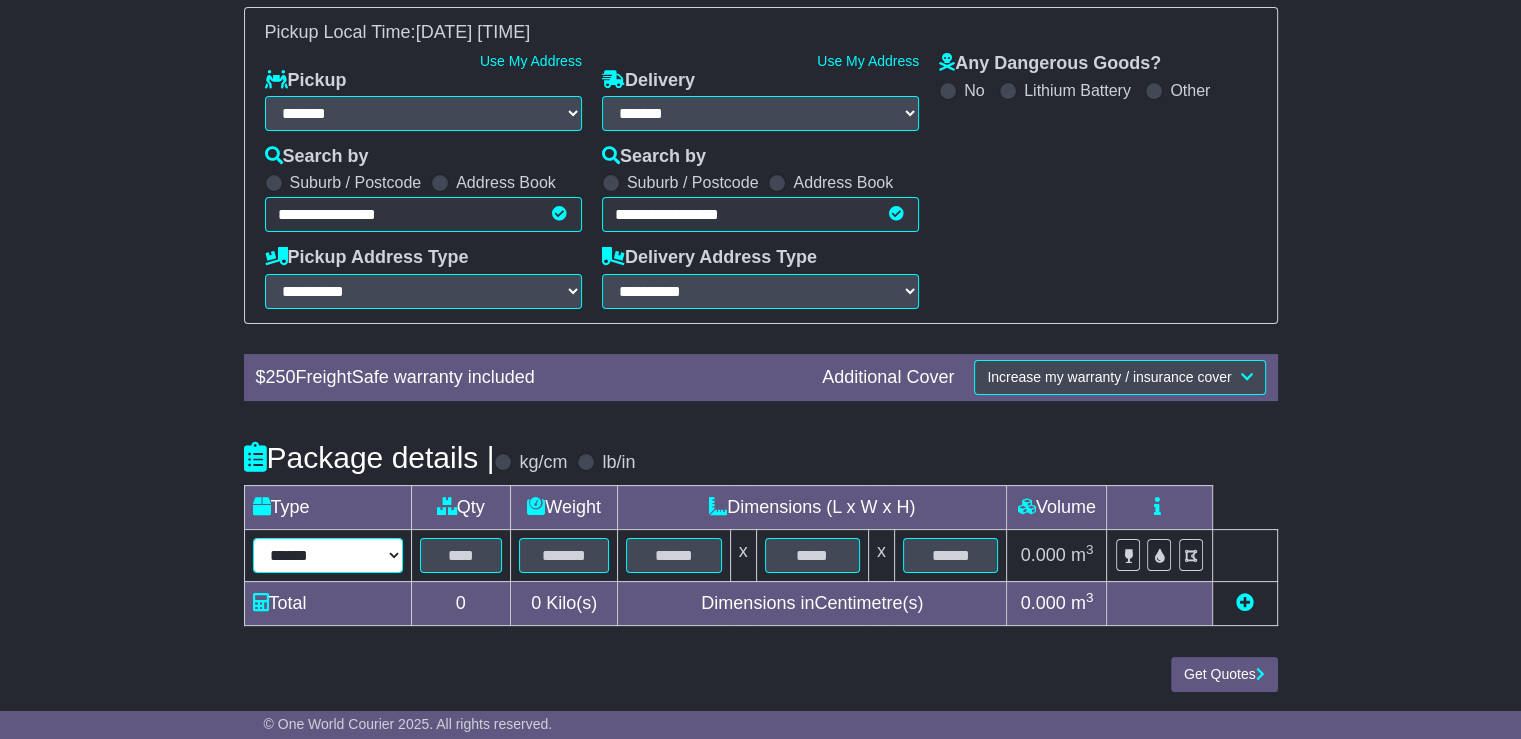 click on "****** ****** *** ******** ***** **** **** ****** *** *******" at bounding box center [328, 555] 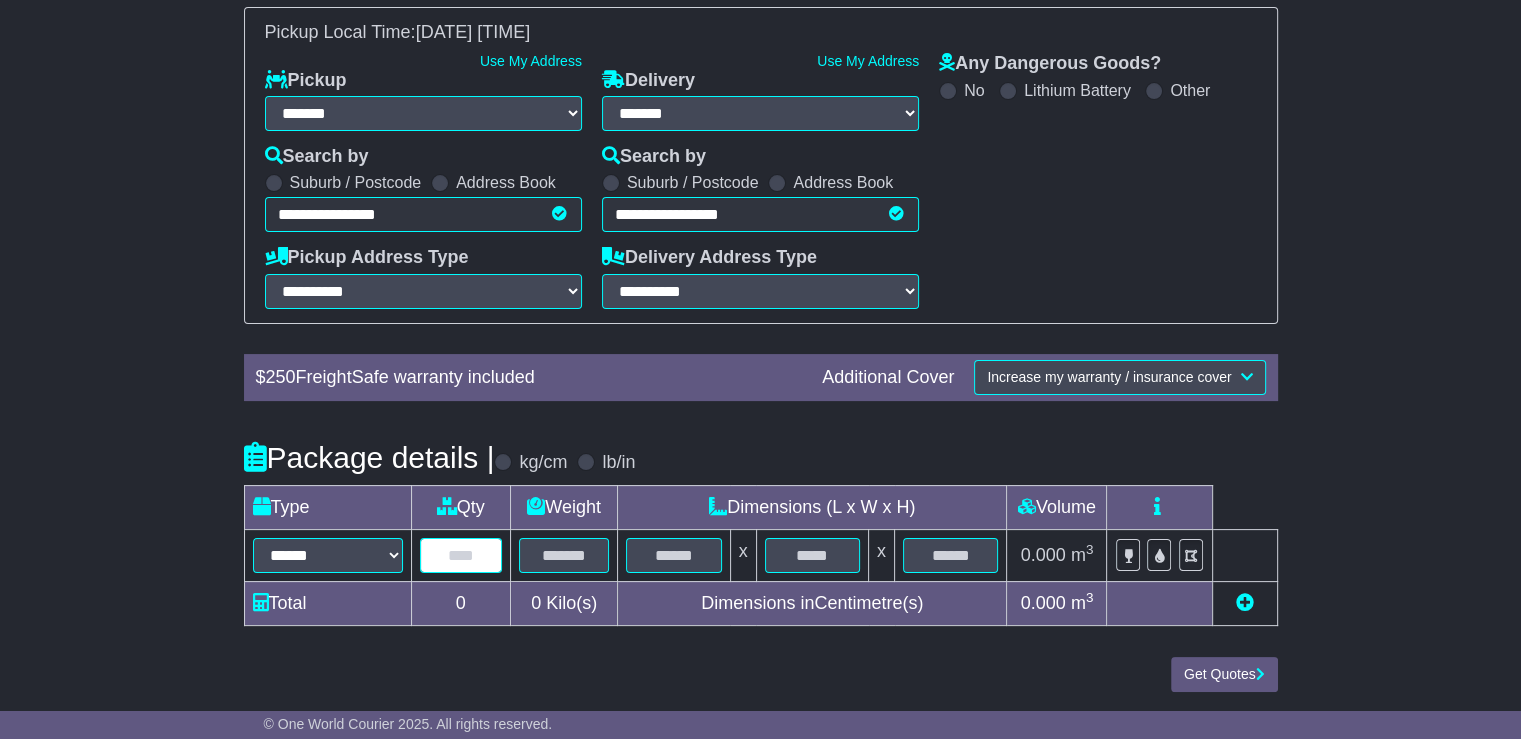 click at bounding box center [461, 555] 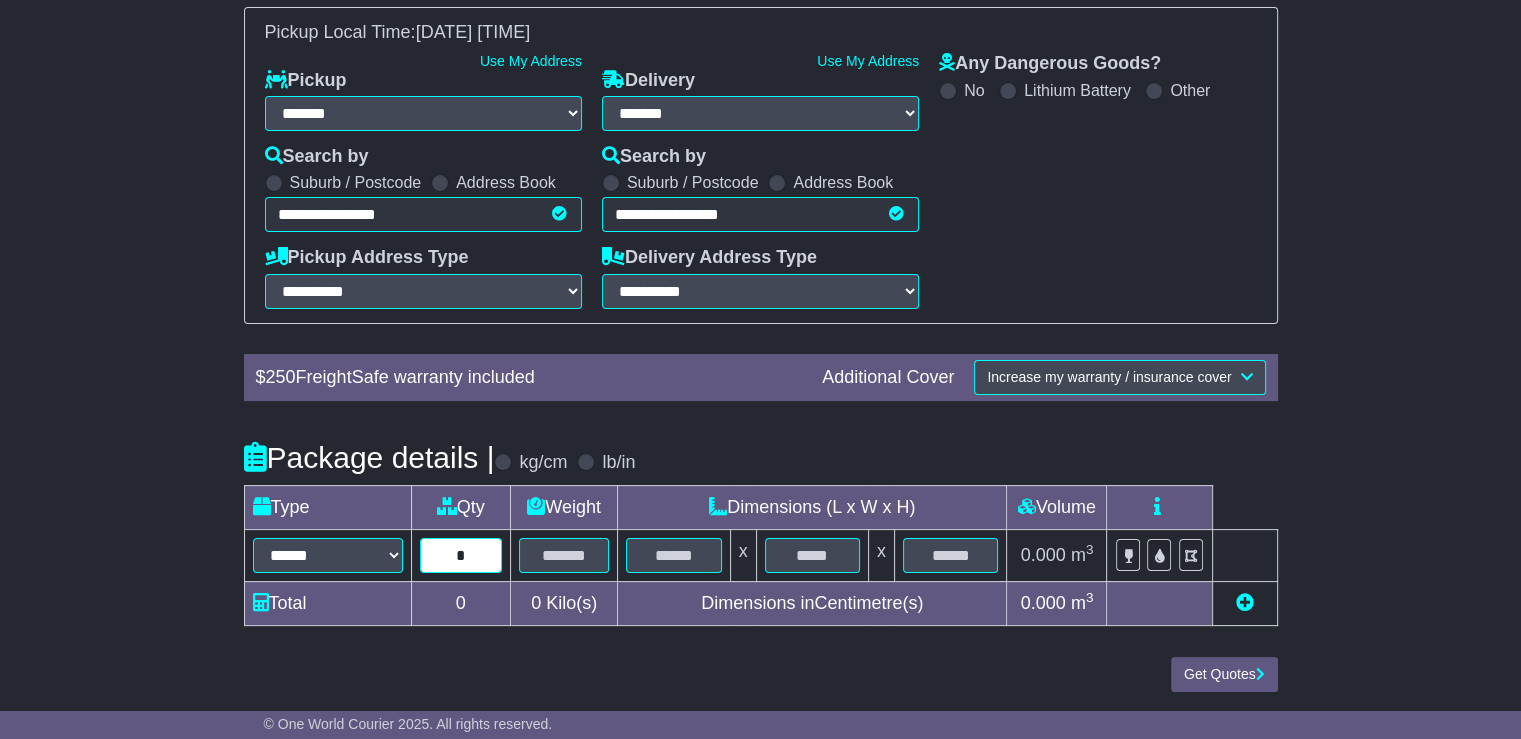 type on "*" 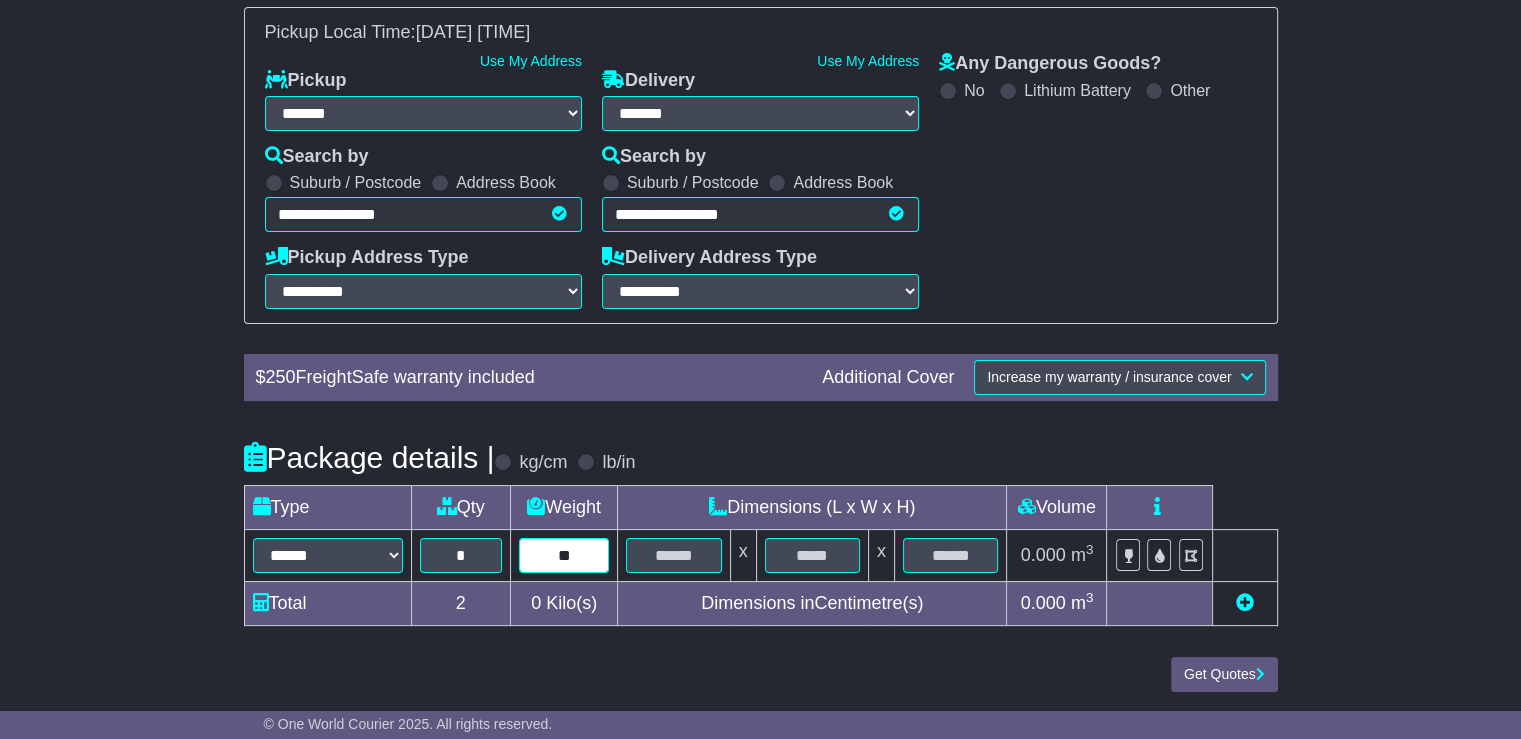 type on "**" 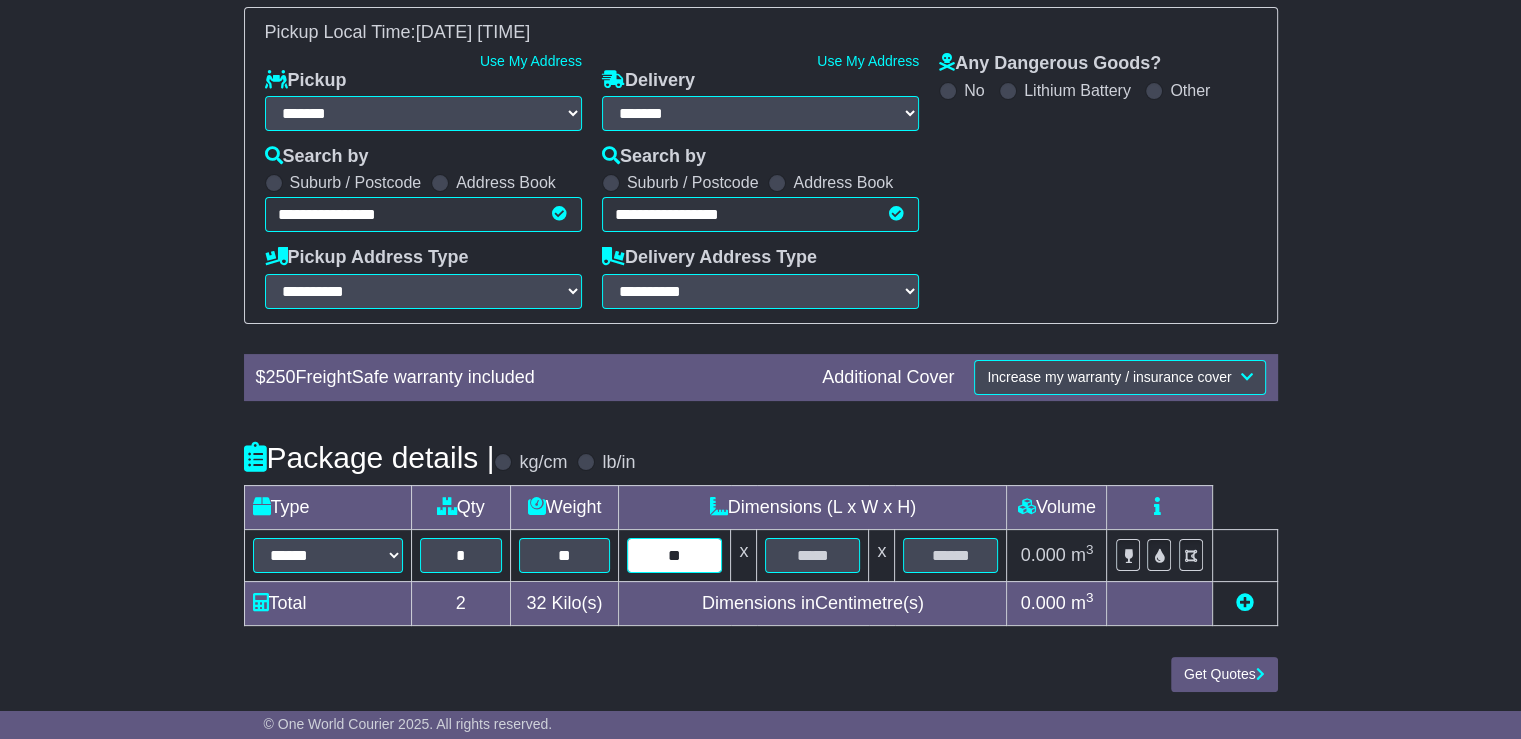type on "**" 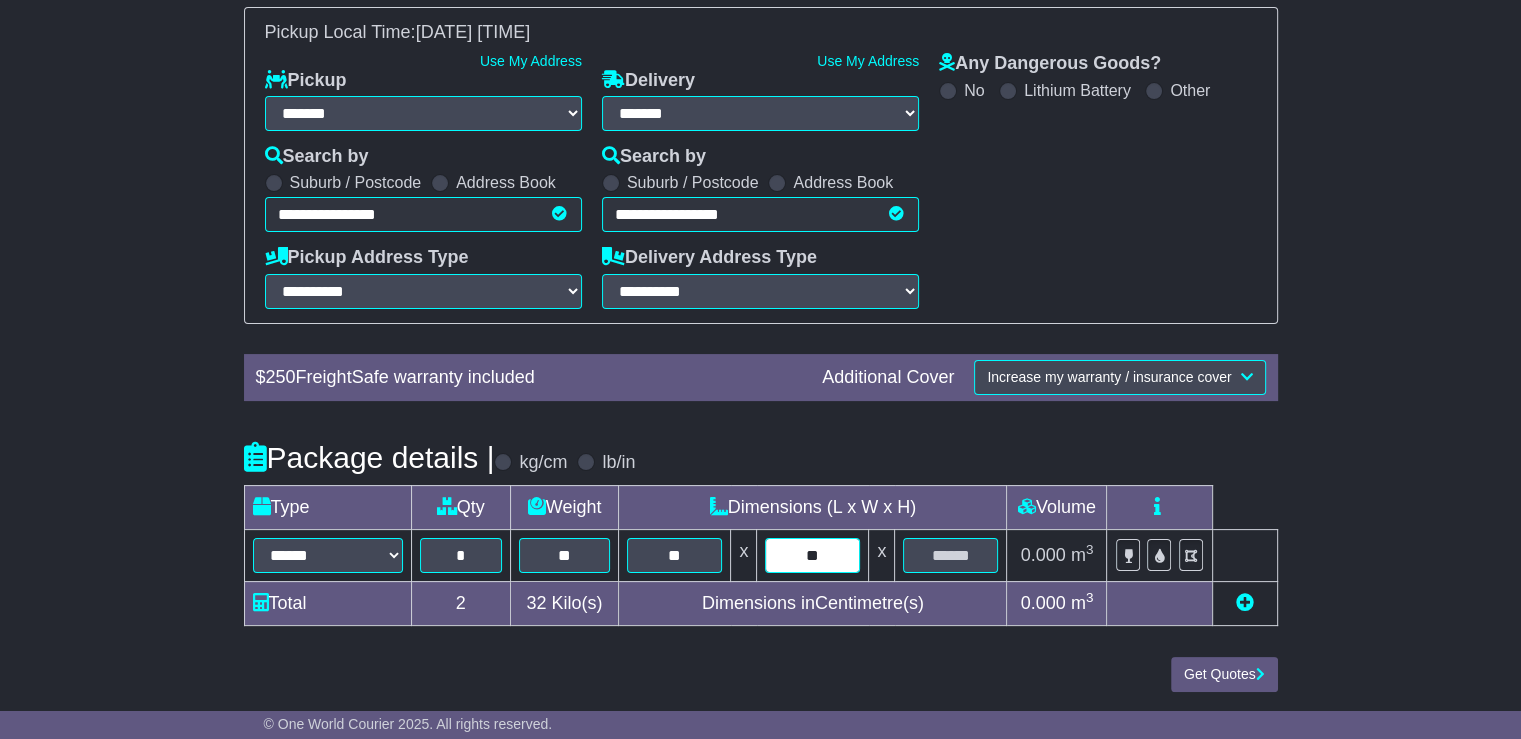 type on "**" 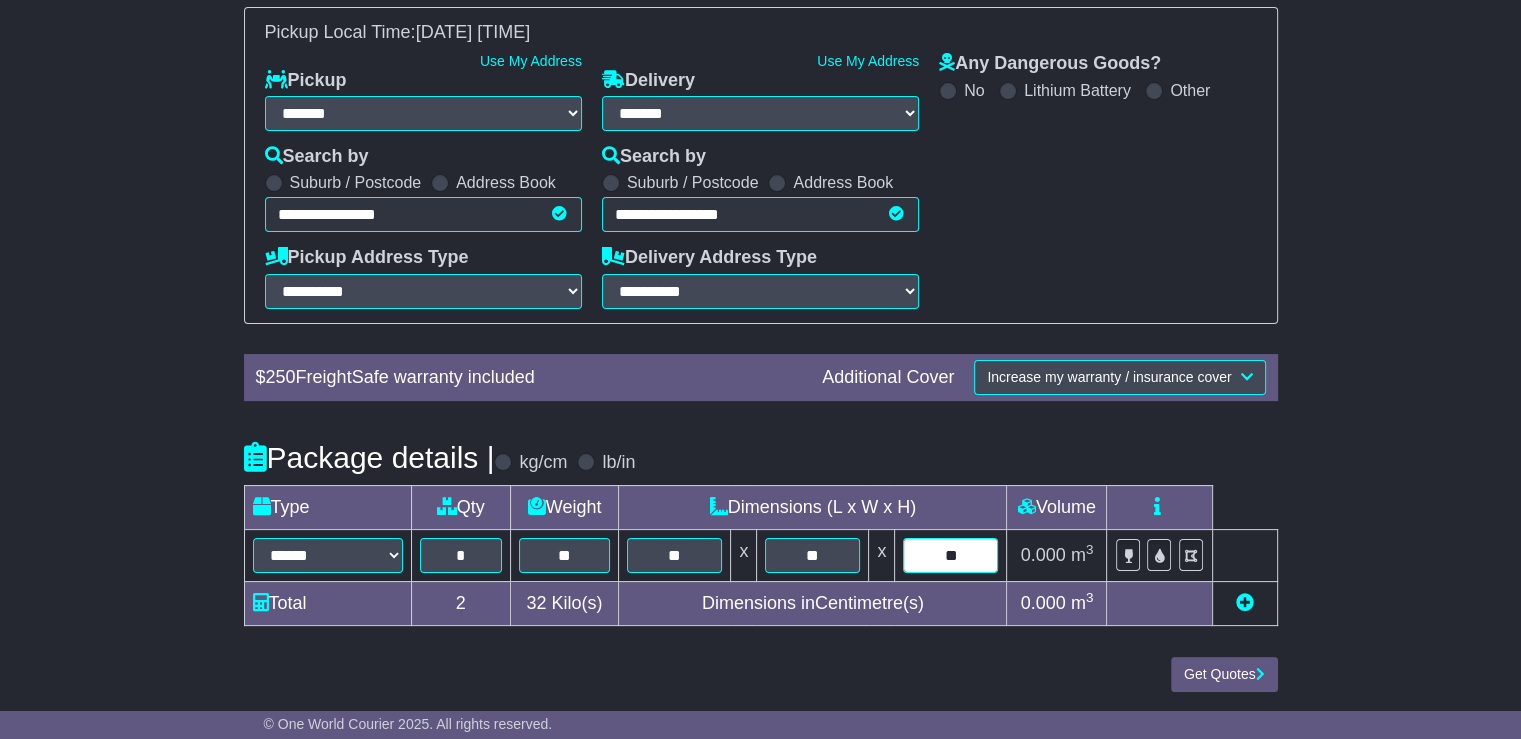 type on "**" 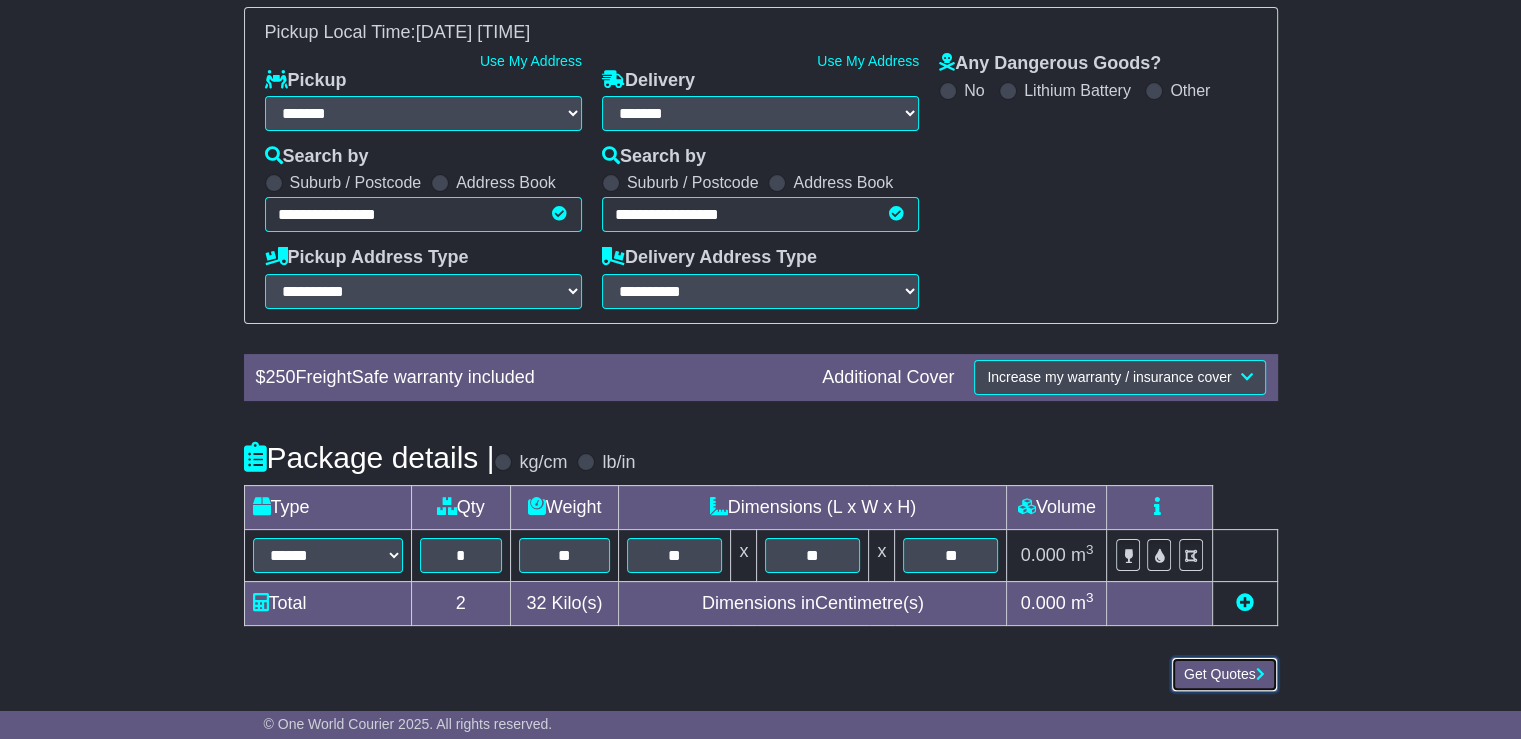 click on "Get Quotes" at bounding box center (1224, 674) 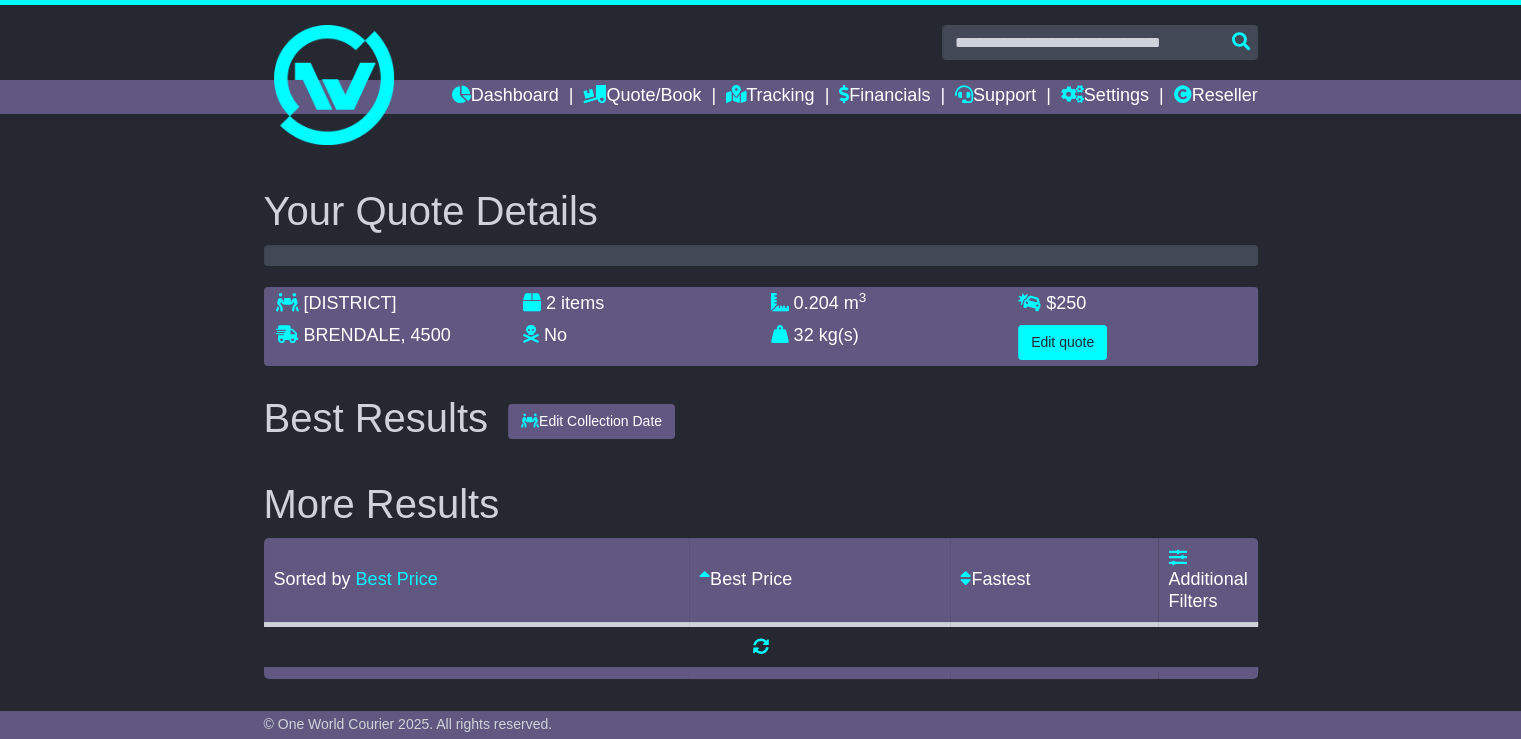 scroll, scrollTop: 0, scrollLeft: 0, axis: both 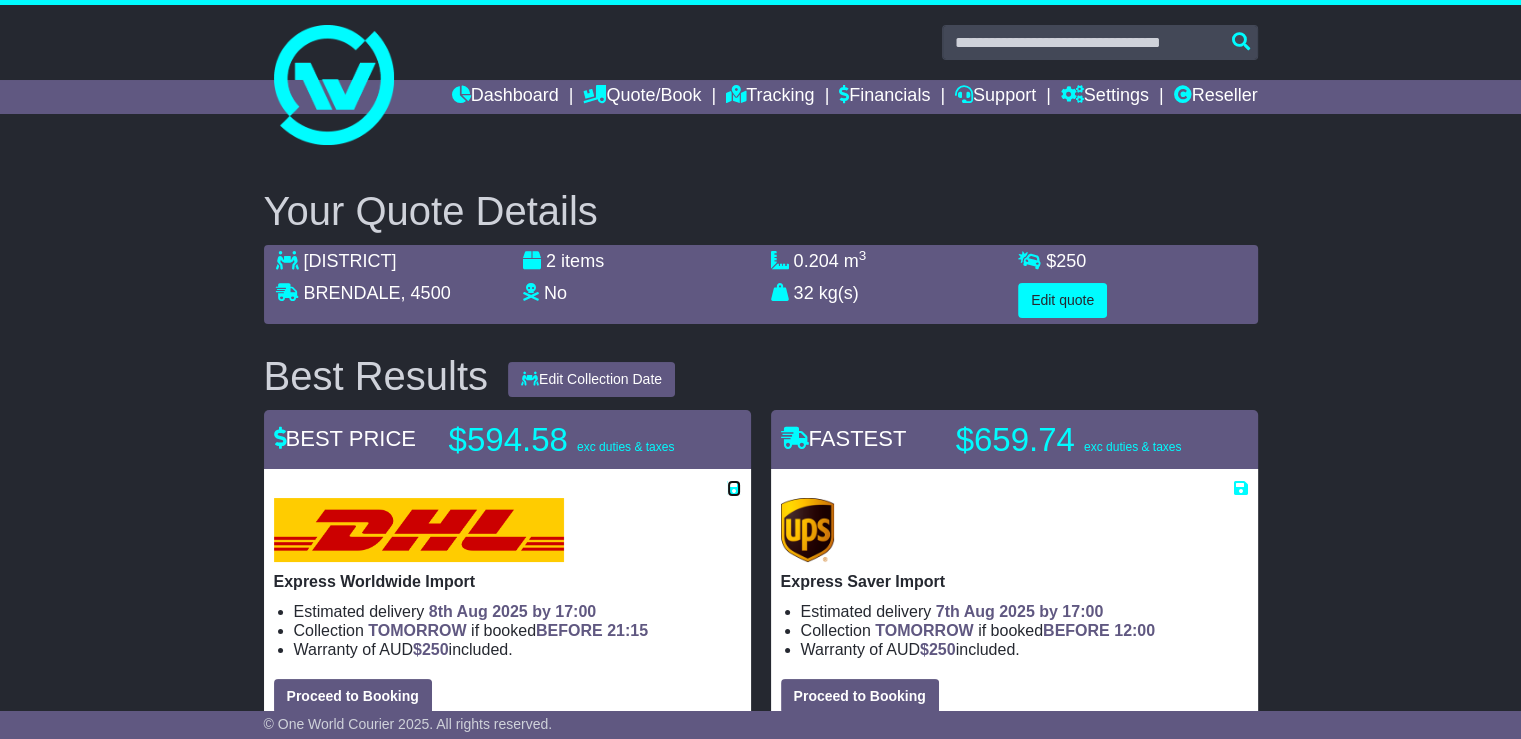 click at bounding box center [734, 488] 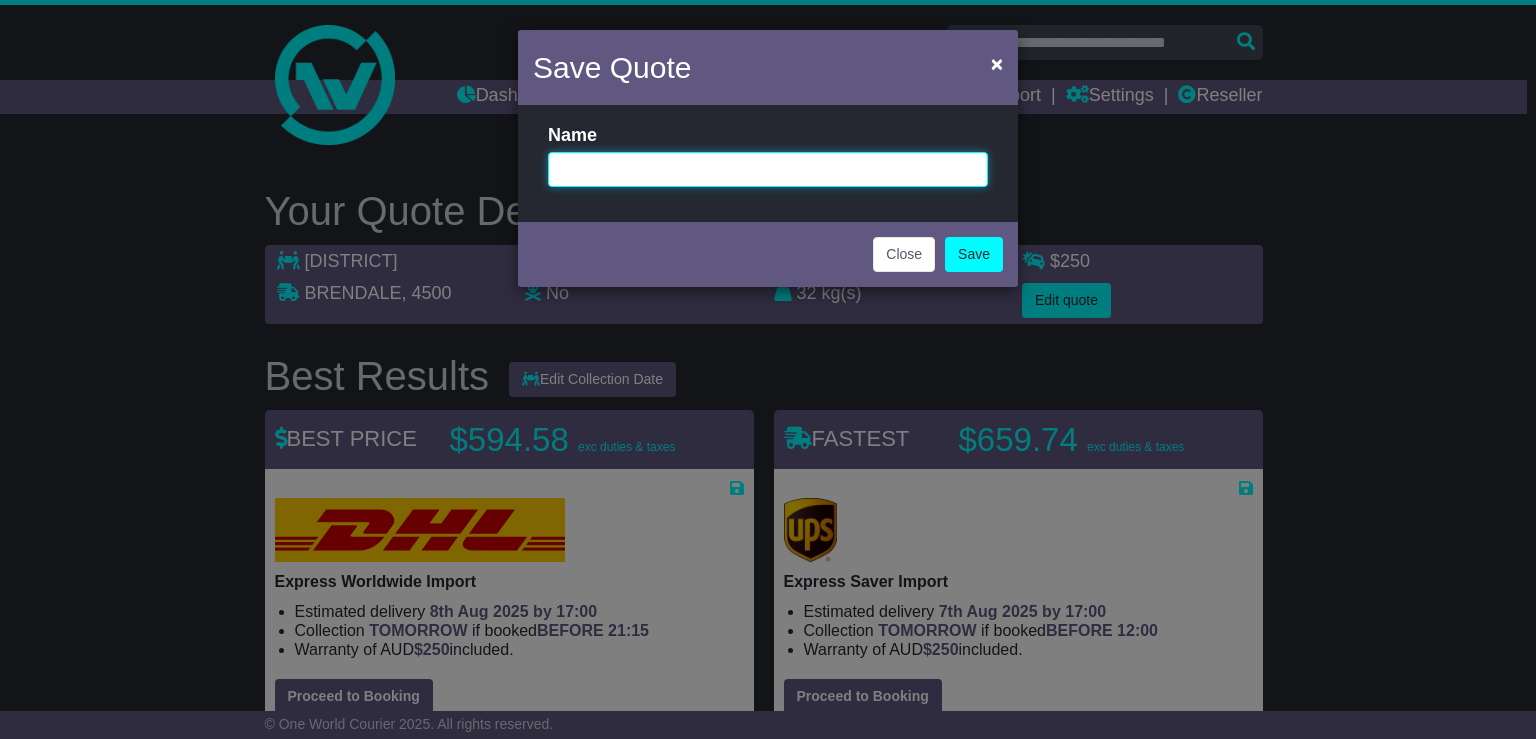 click at bounding box center (768, 169) 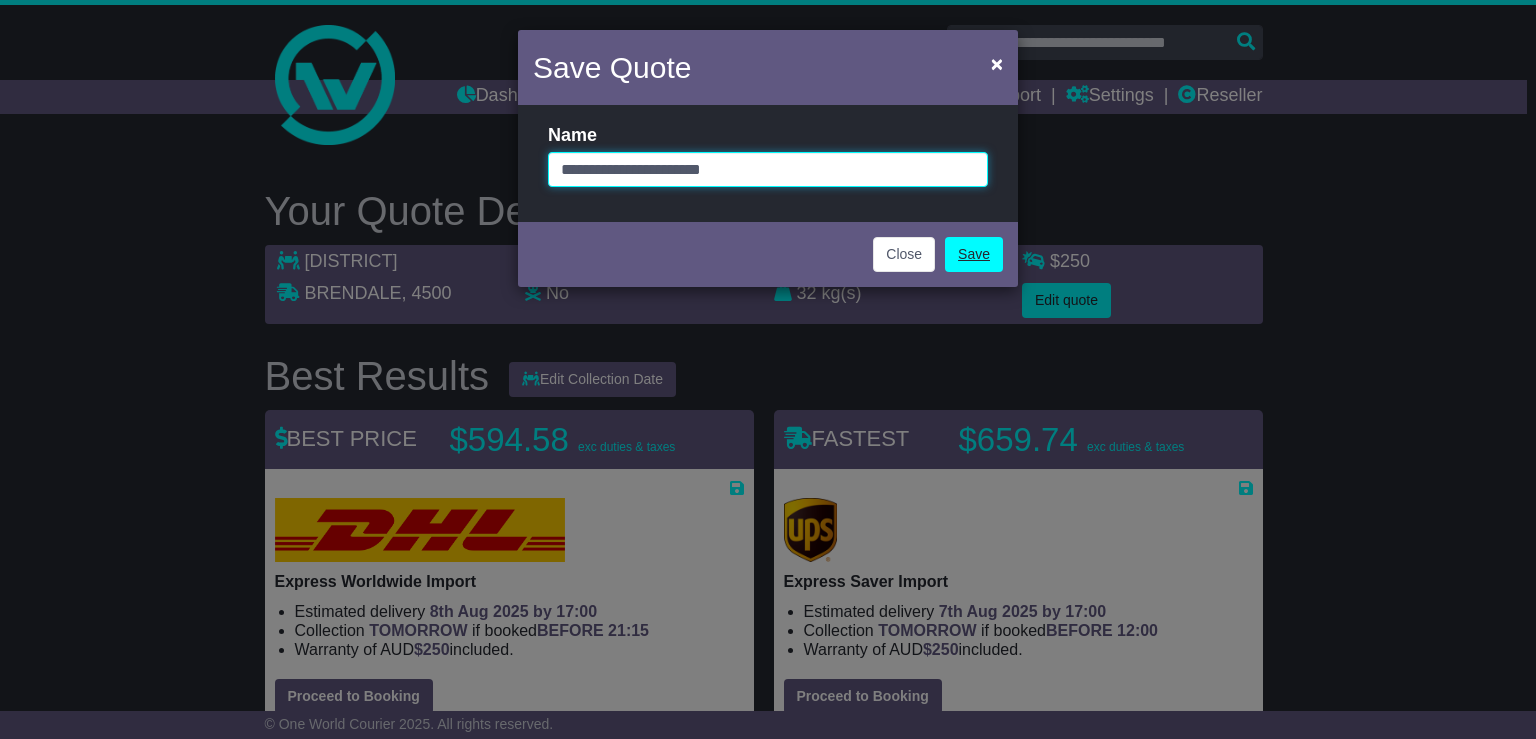 type on "**********" 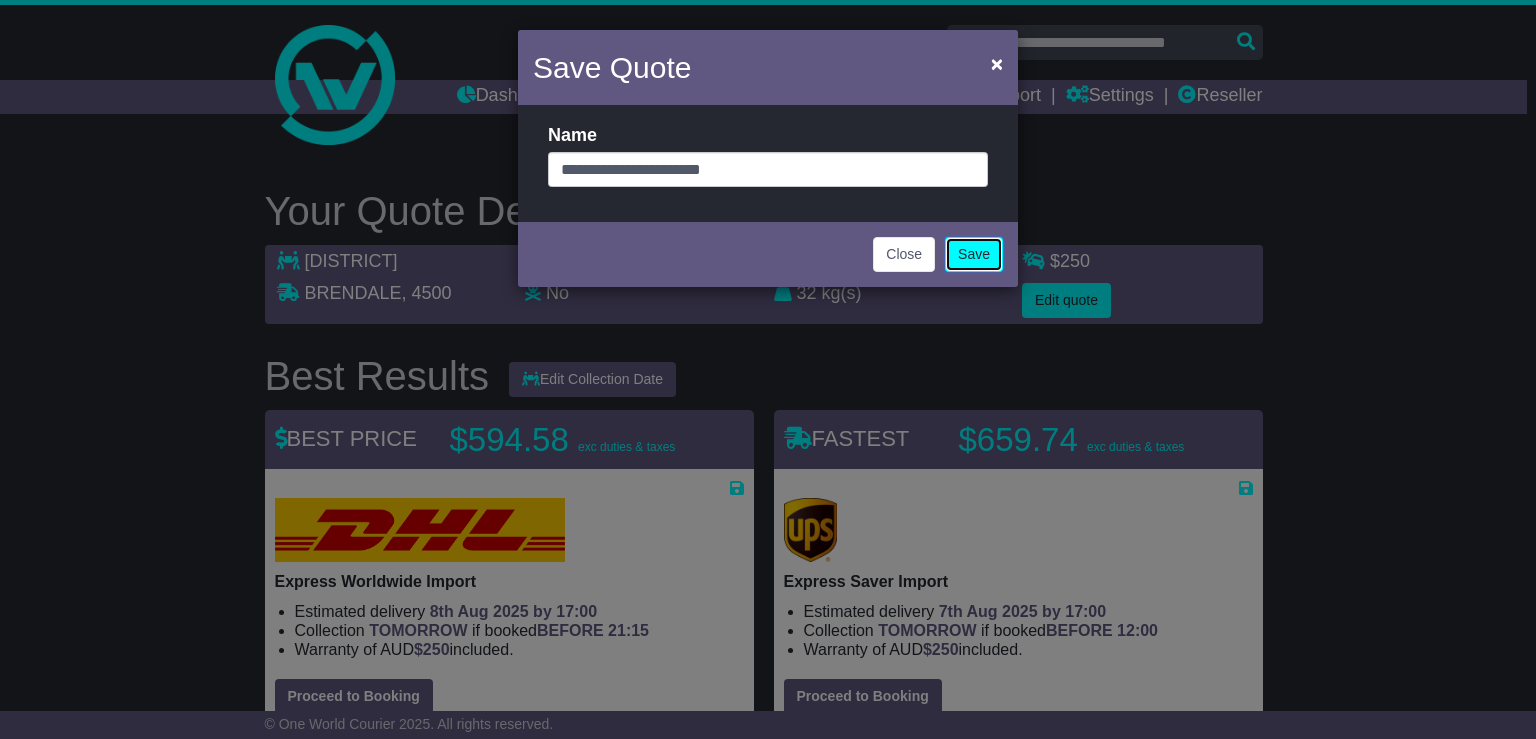 drag, startPoint x: 985, startPoint y: 243, endPoint x: 1535, endPoint y: 127, distance: 562.0996 